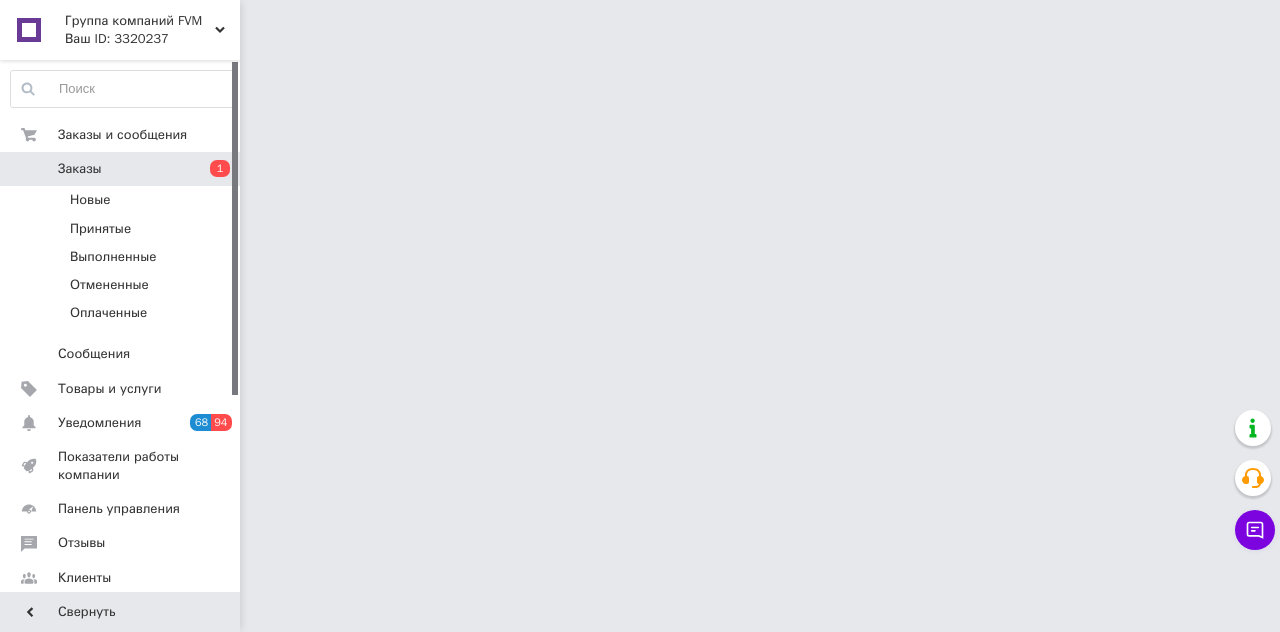 scroll, scrollTop: 0, scrollLeft: 0, axis: both 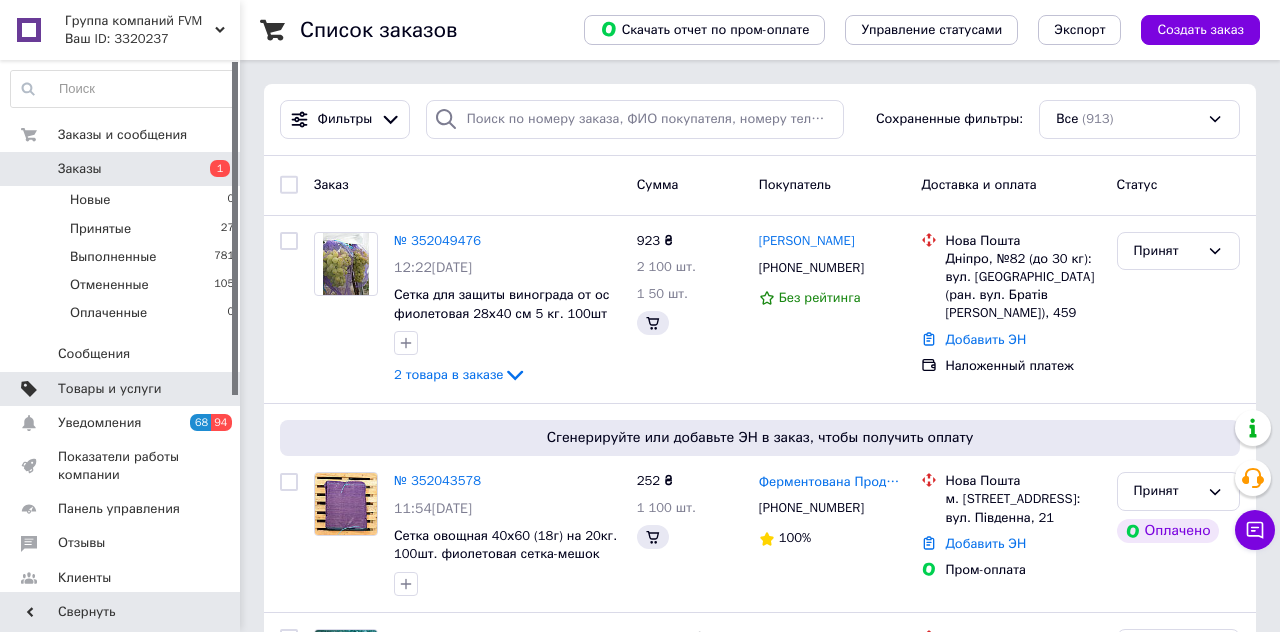 click on "Товары и услуги" at bounding box center (110, 389) 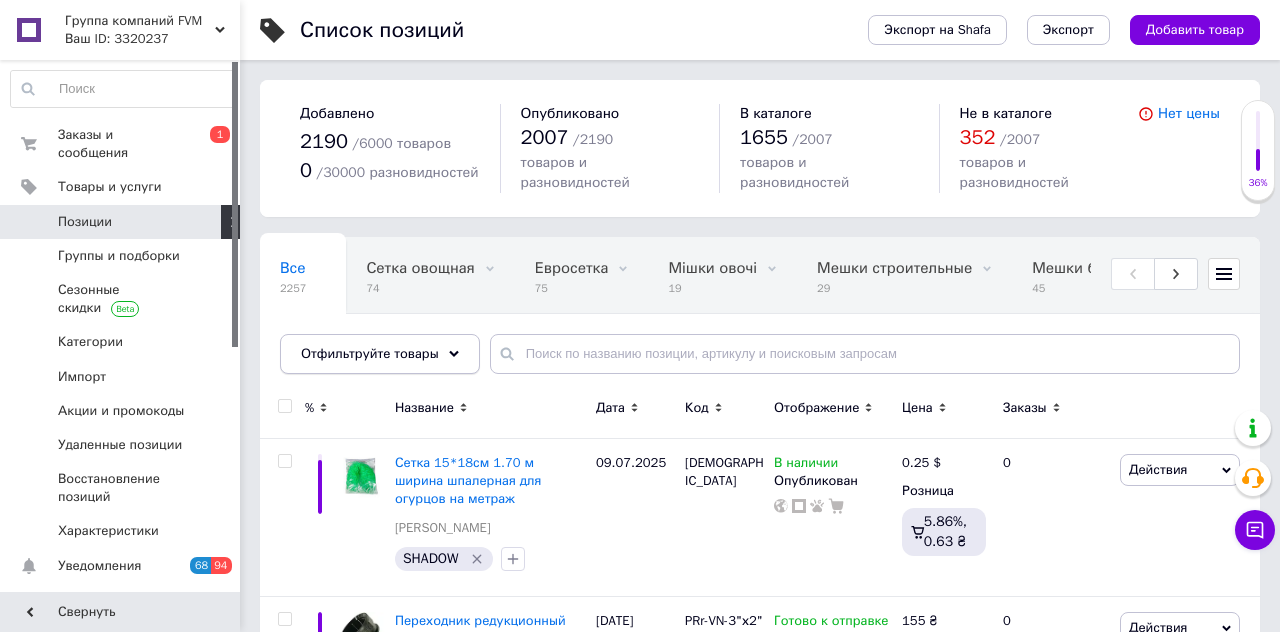 click 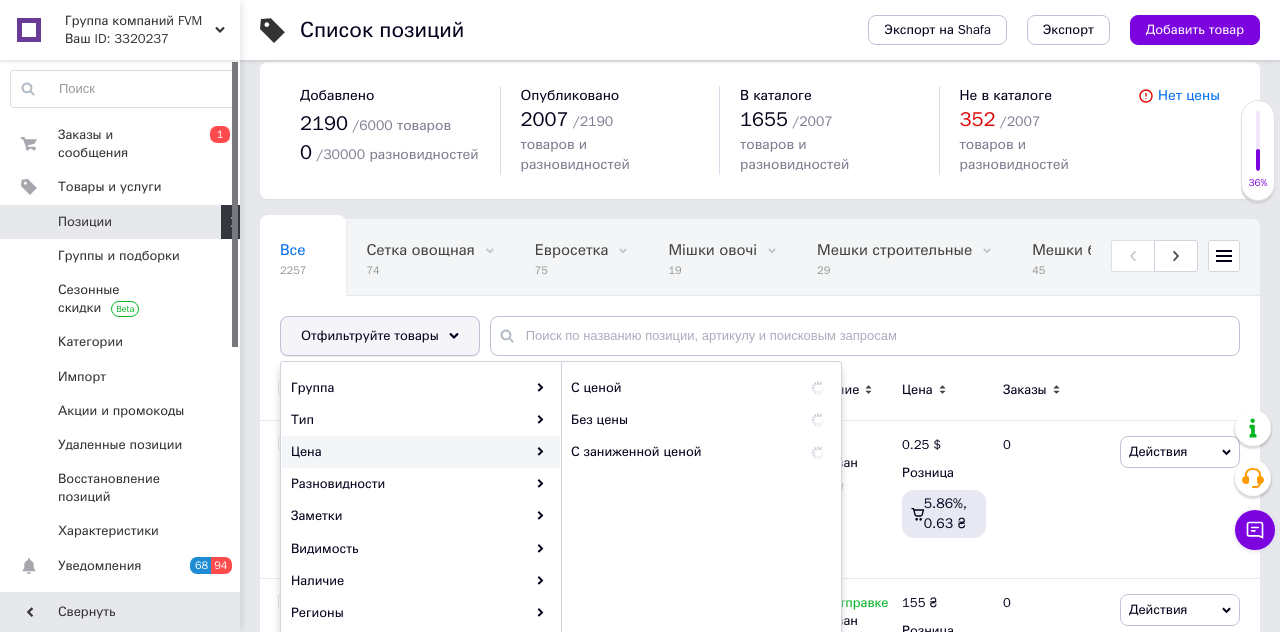 scroll, scrollTop: 22, scrollLeft: 0, axis: vertical 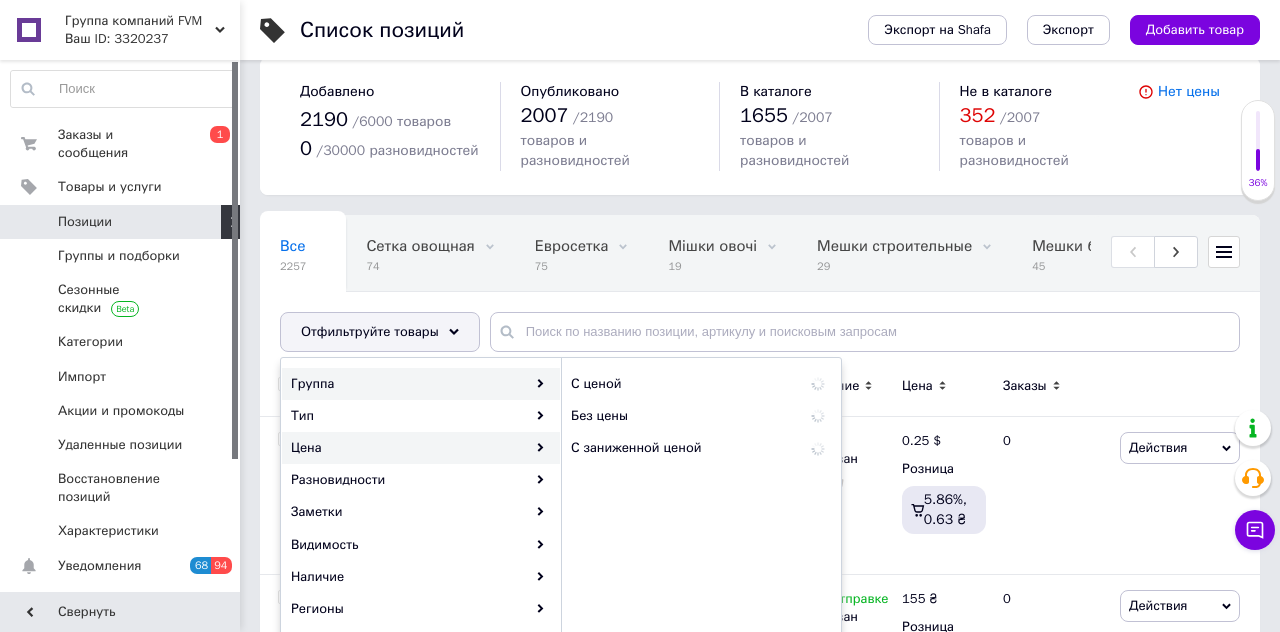 click on "Группа" at bounding box center [421, 384] 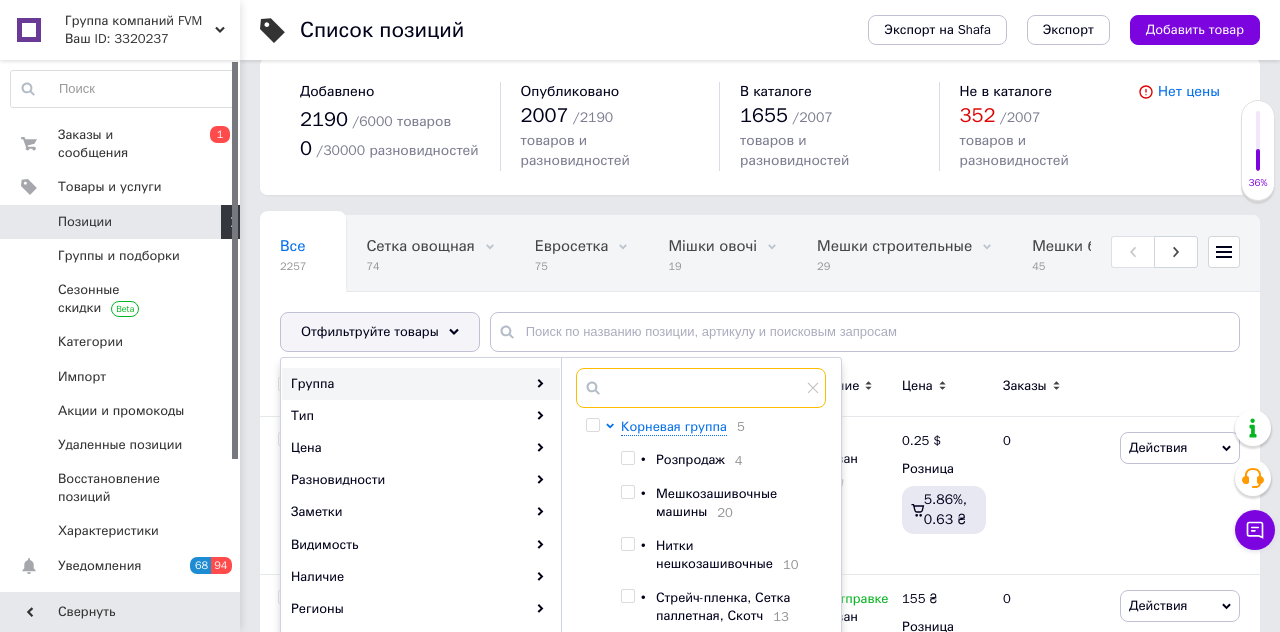click at bounding box center [701, 388] 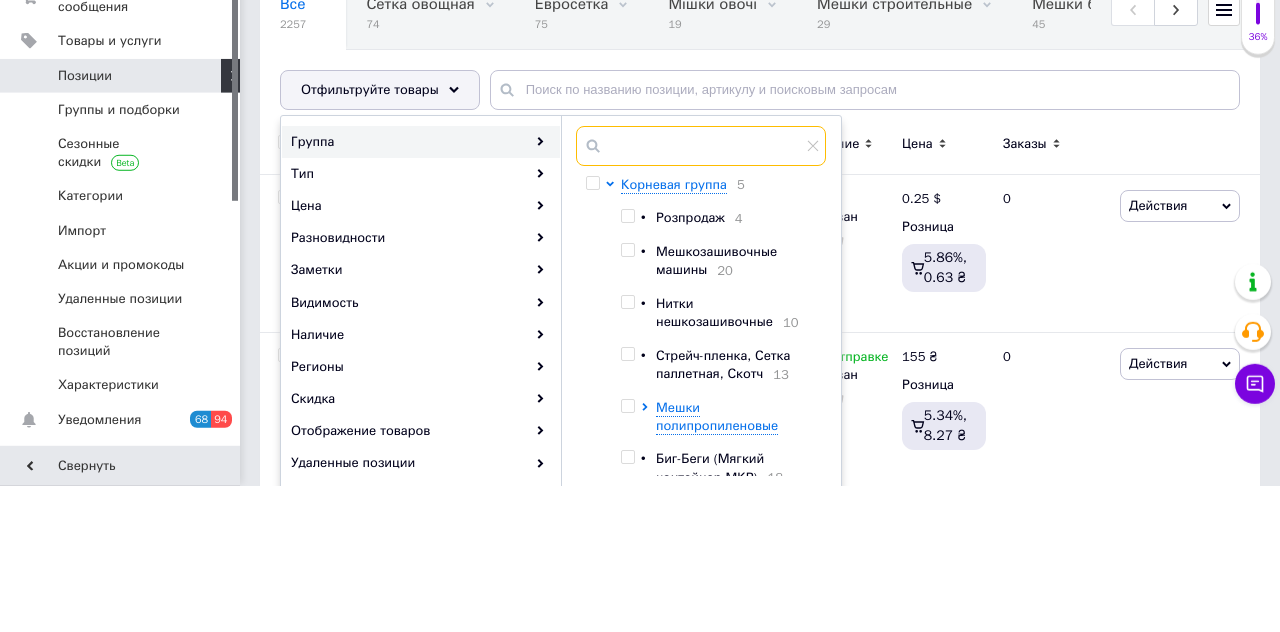 scroll, scrollTop: 118, scrollLeft: 0, axis: vertical 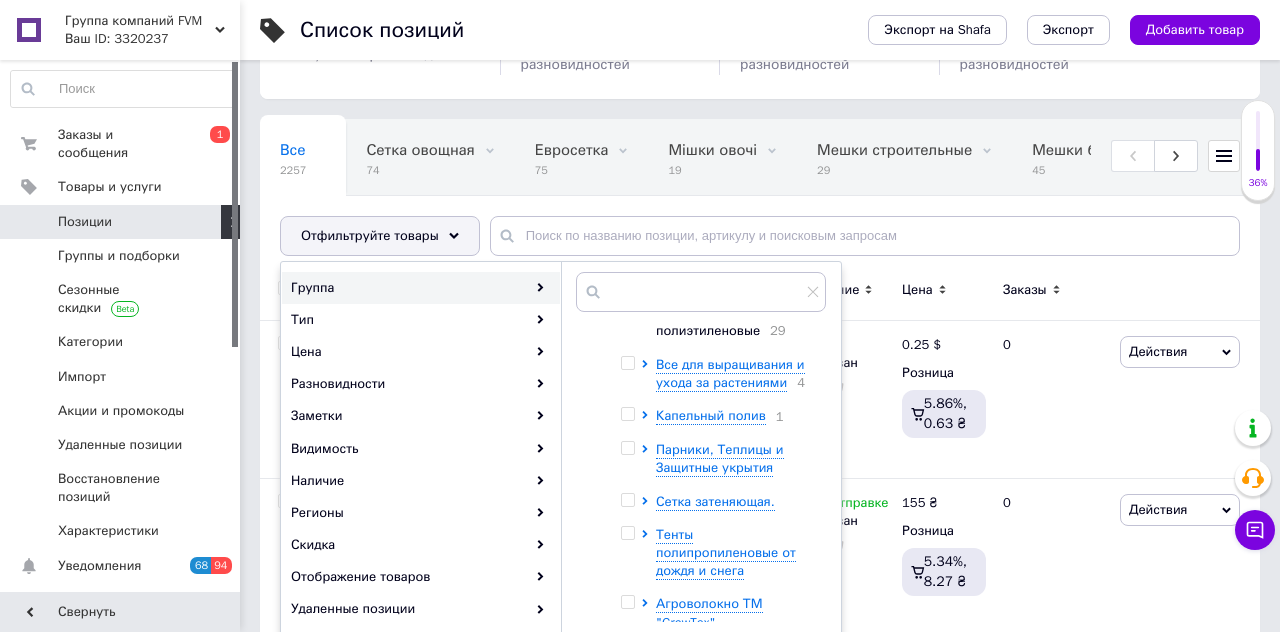 click on "Капельный полив 1" at bounding box center [735, 416] 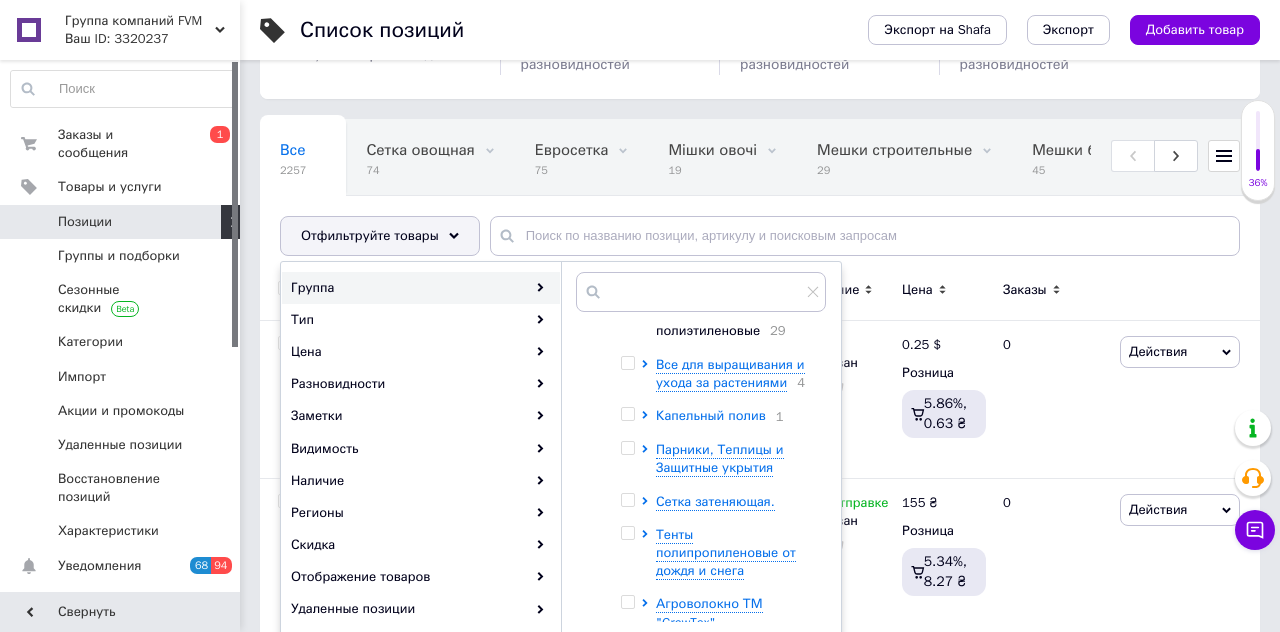 click on "Капельный полив" at bounding box center (711, 415) 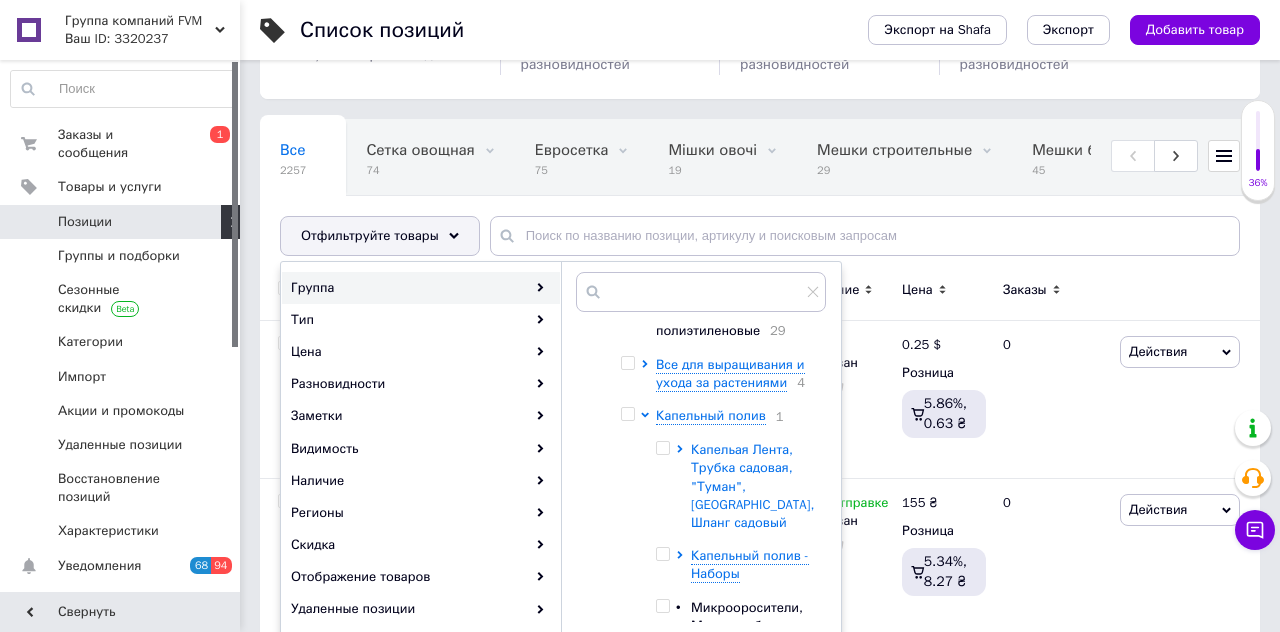 click on "Капельая Лента, Трубка садовая, "Туман", [GEOGRAPHIC_DATA], Шланг садовый" at bounding box center [752, 486] 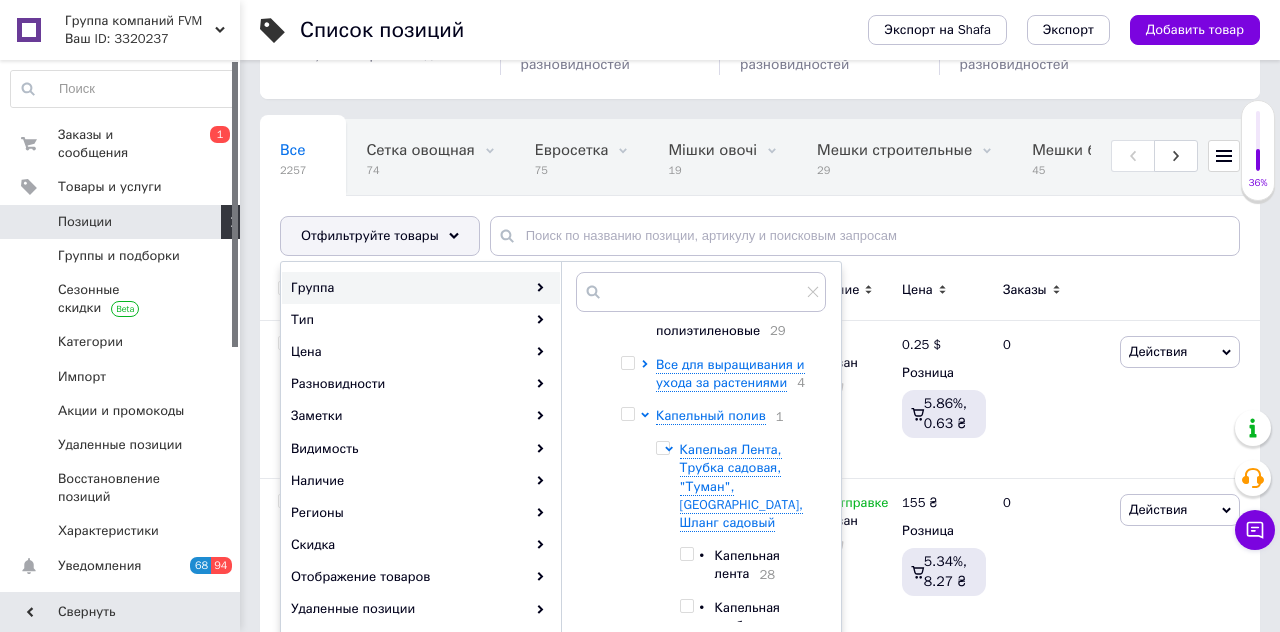 click at bounding box center (686, 554) 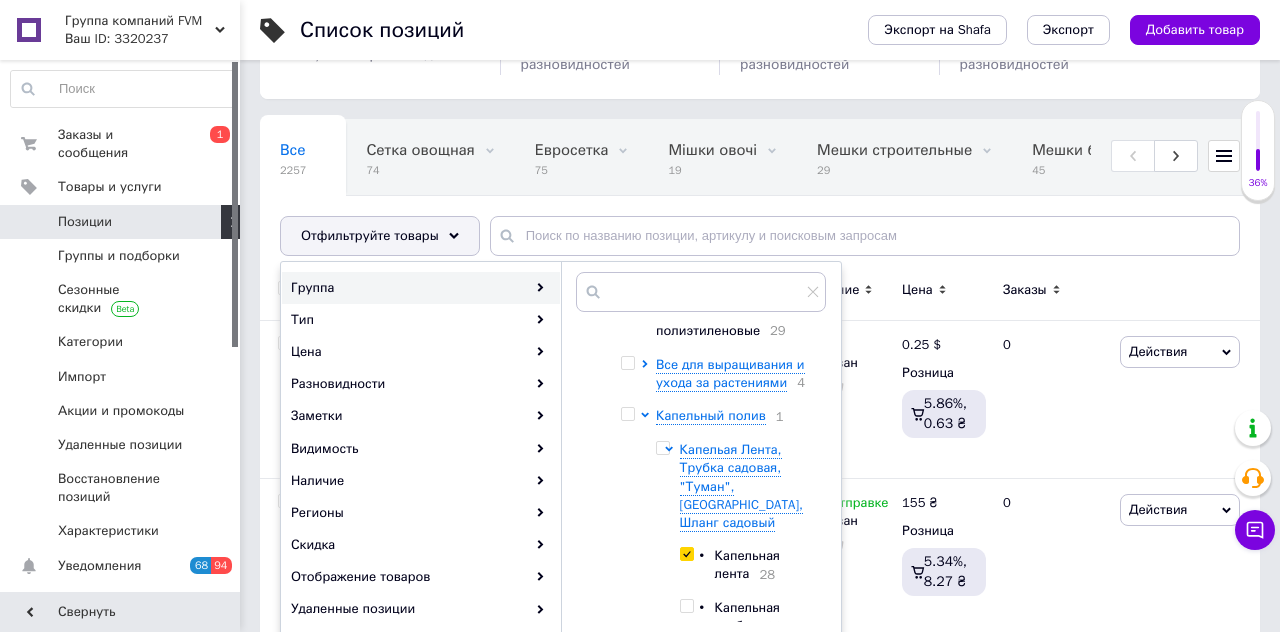 checkbox on "true" 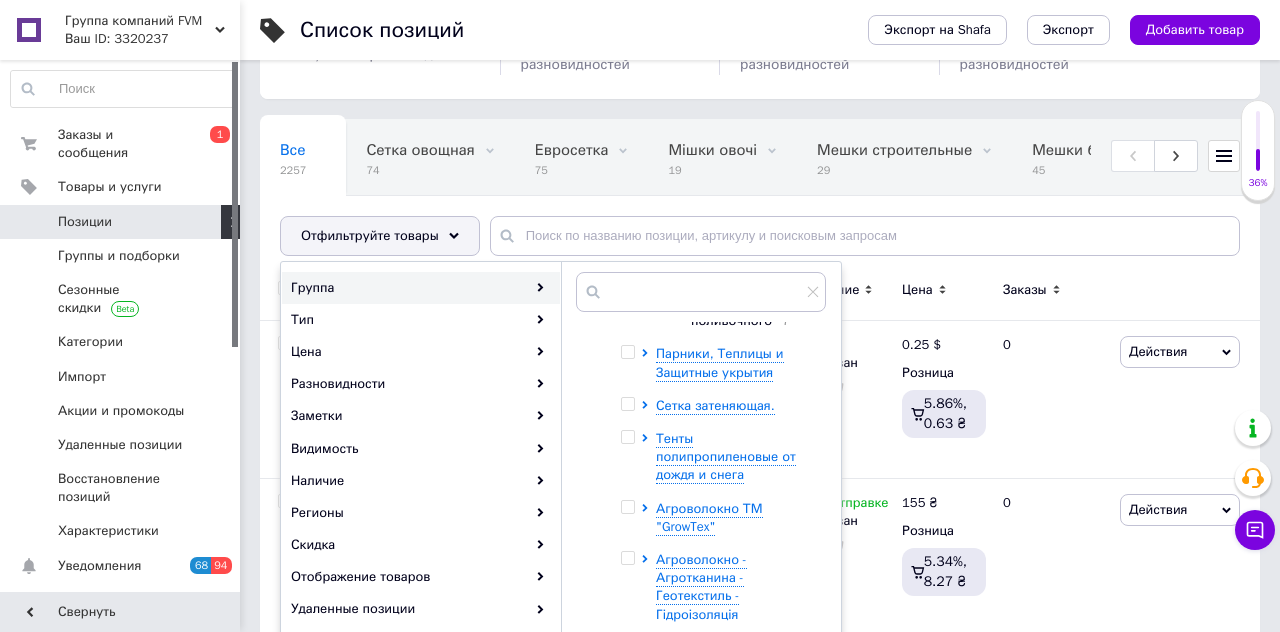 scroll, scrollTop: 1947, scrollLeft: 0, axis: vertical 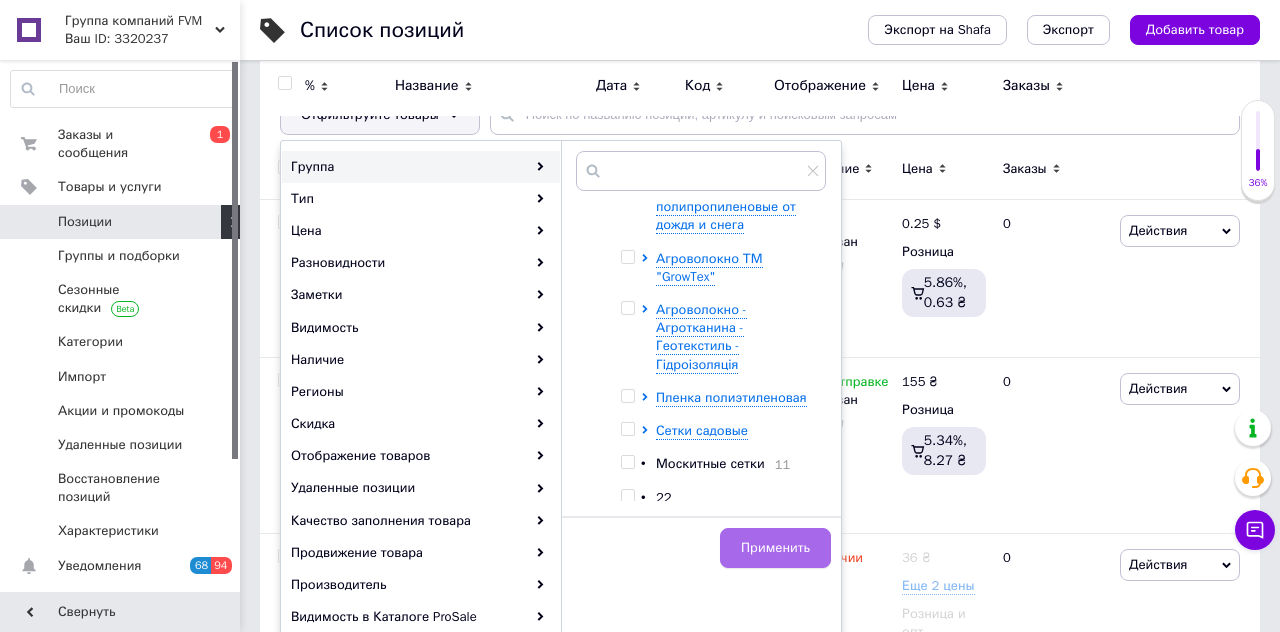 click on "Применить" at bounding box center (775, 548) 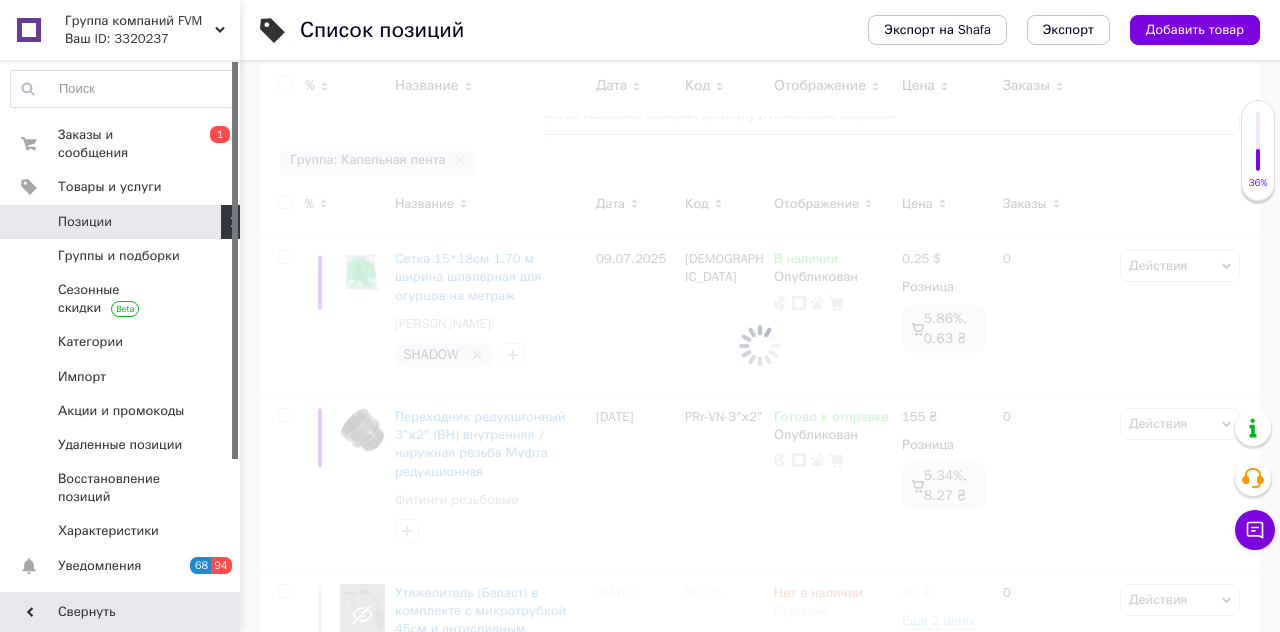 scroll, scrollTop: 0, scrollLeft: 1224, axis: horizontal 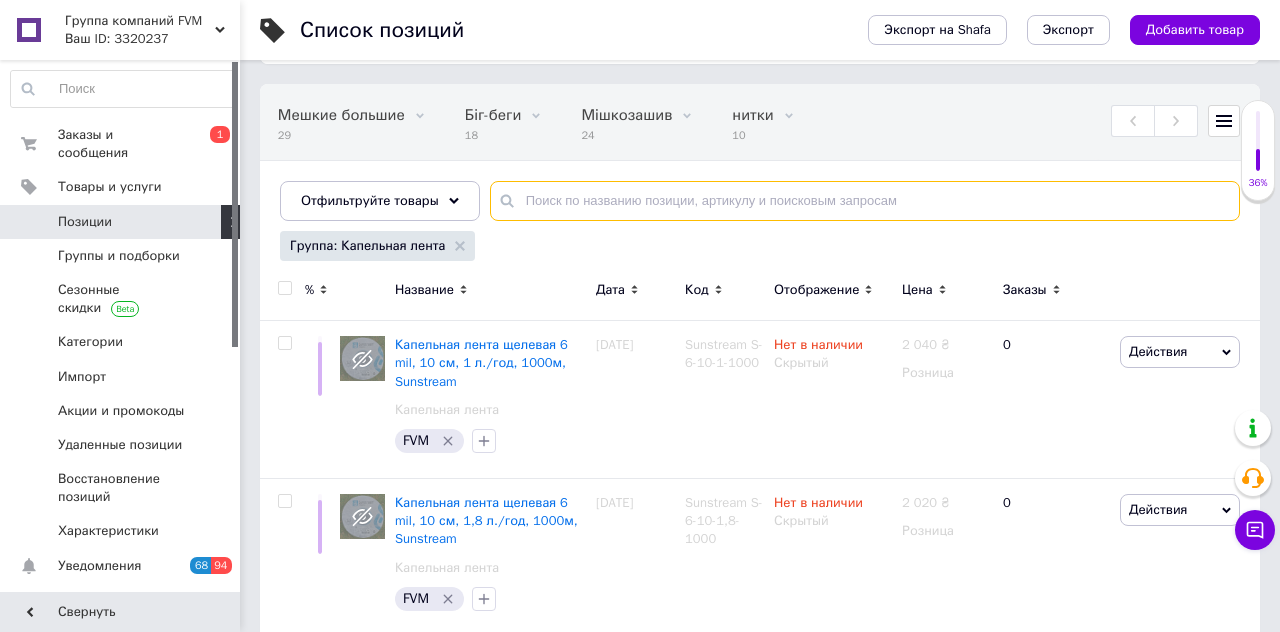 click at bounding box center [865, 201] 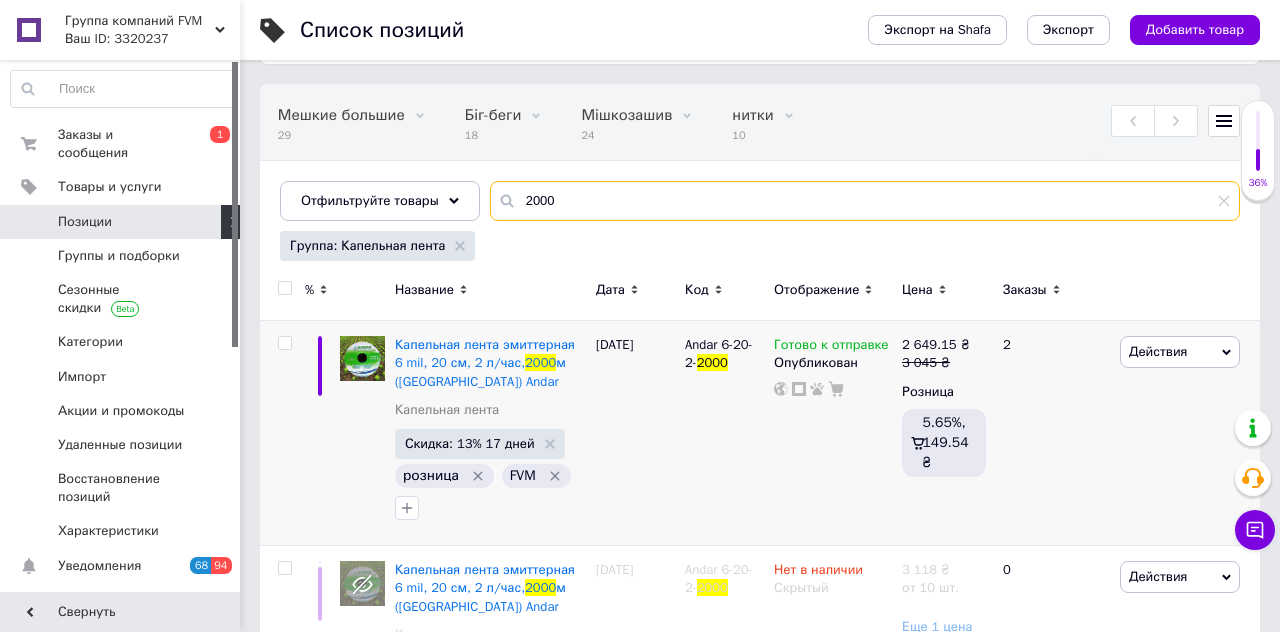 type on "2000" 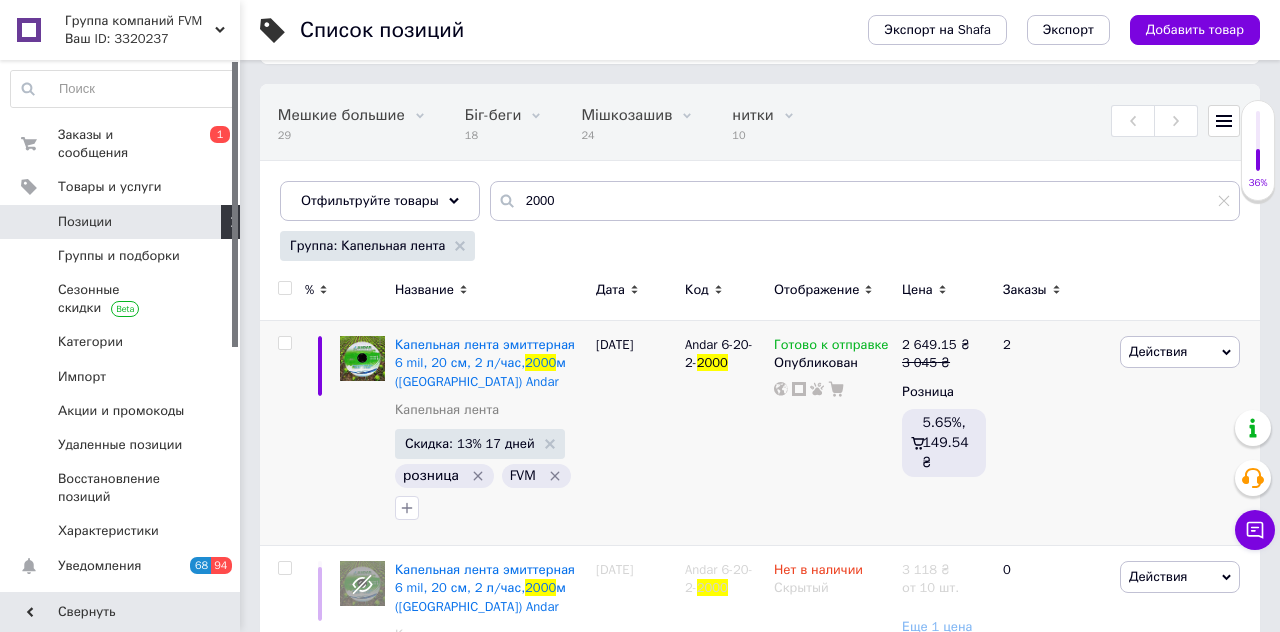 click at bounding box center [284, 343] 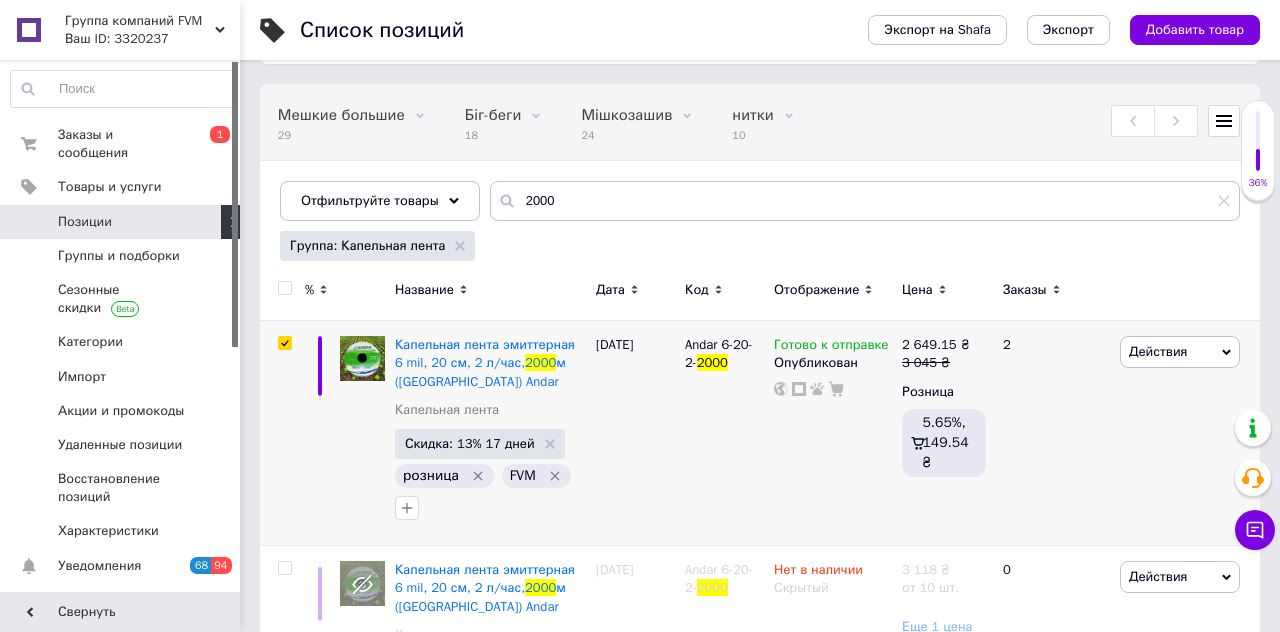 checkbox on "true" 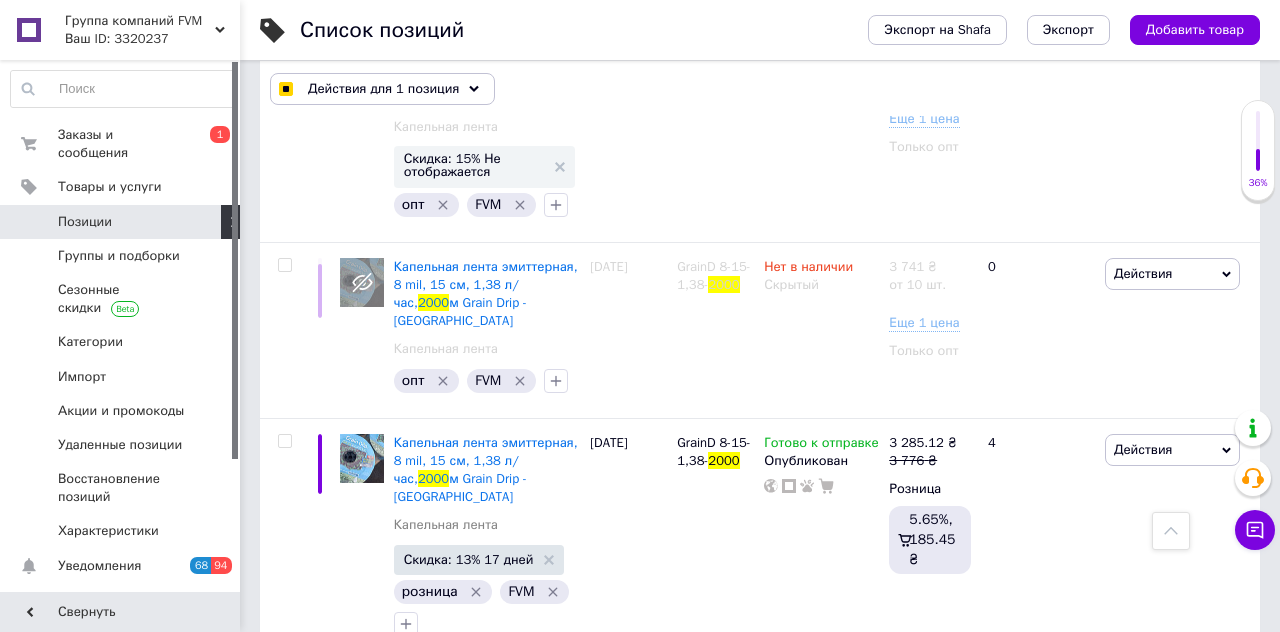 checkbox on "true" 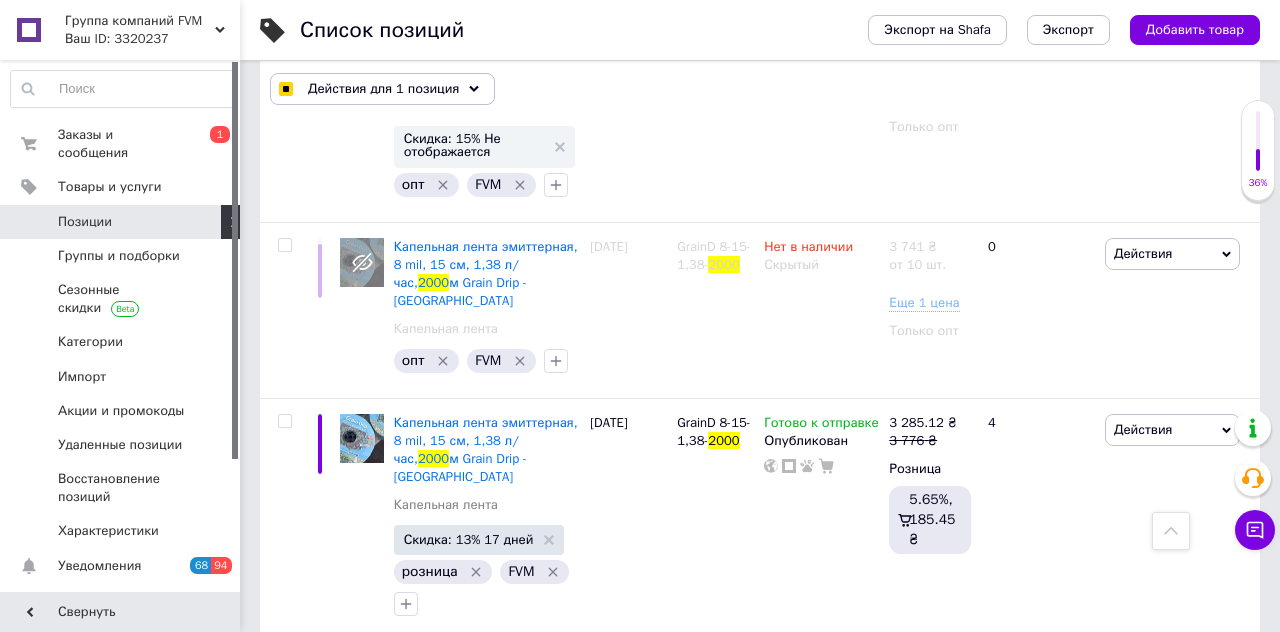 scroll, scrollTop: 684, scrollLeft: 0, axis: vertical 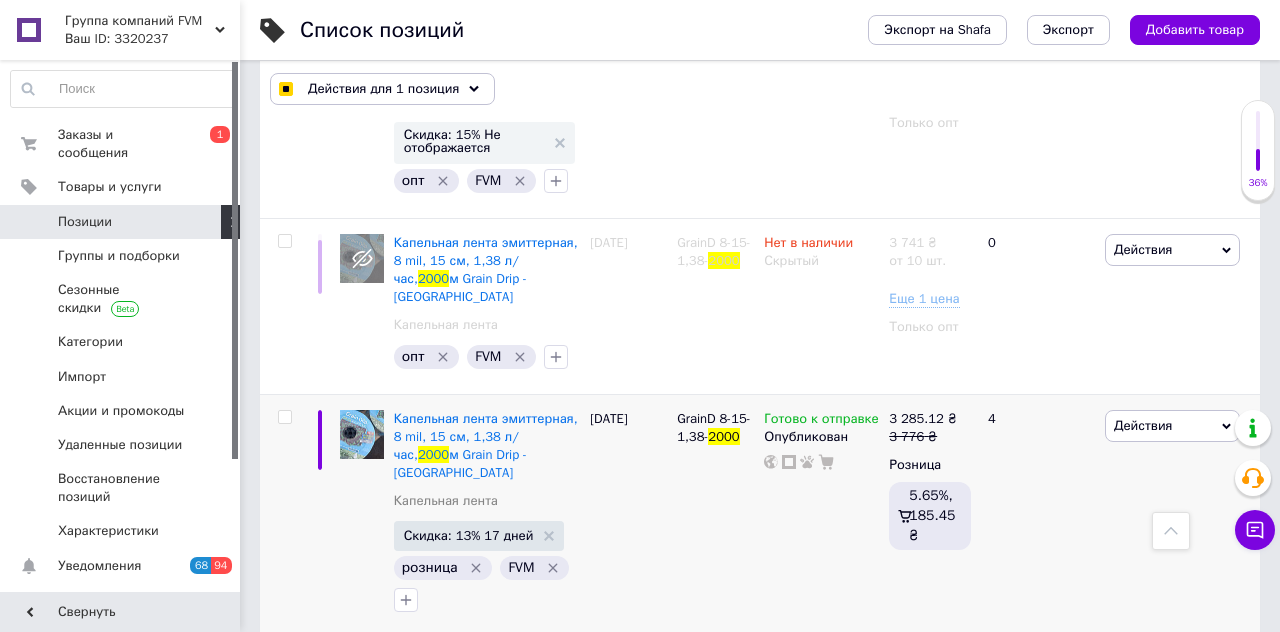 click at bounding box center (284, 417) 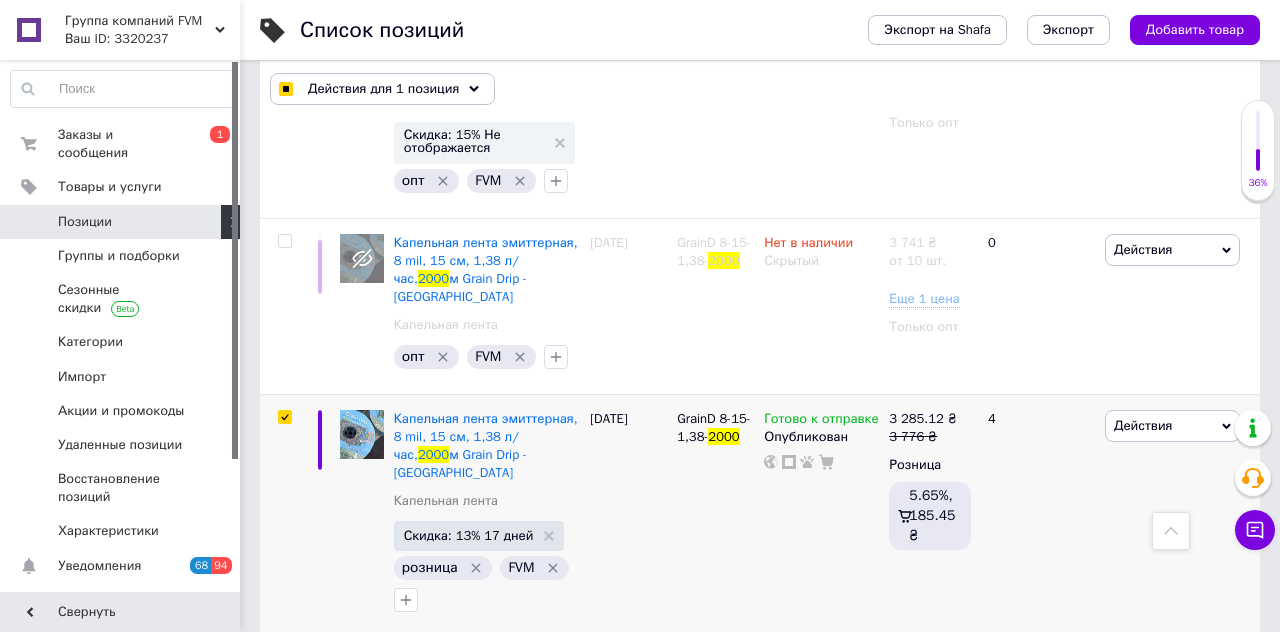 checkbox on "true" 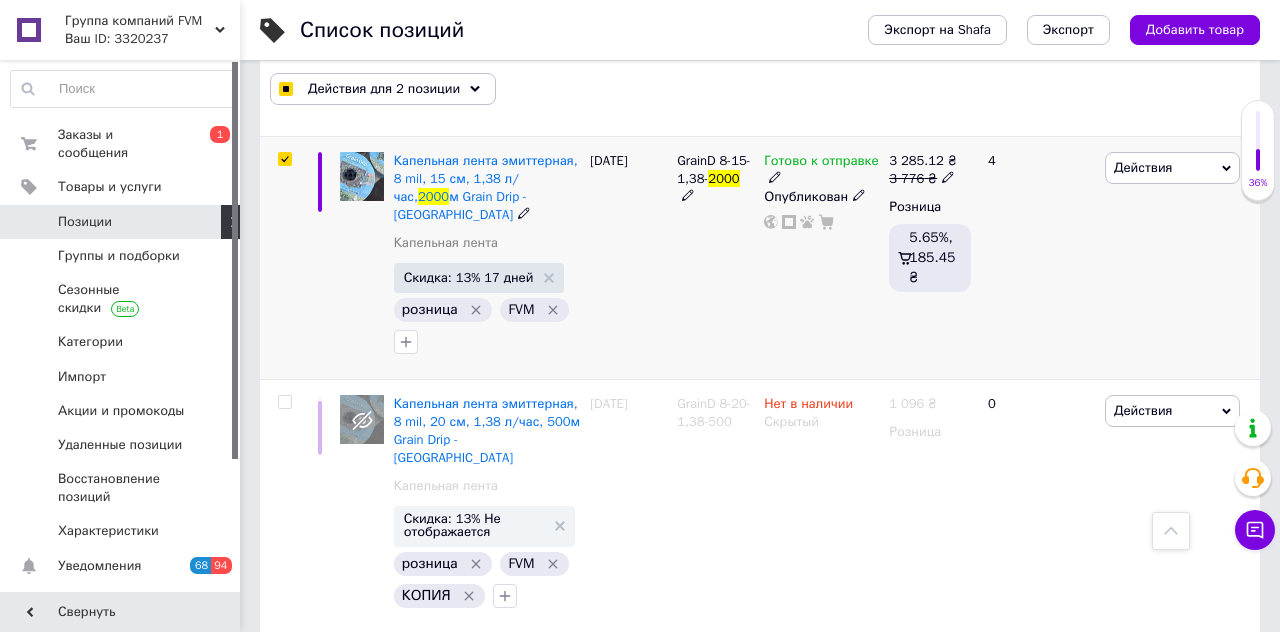 checkbox on "true" 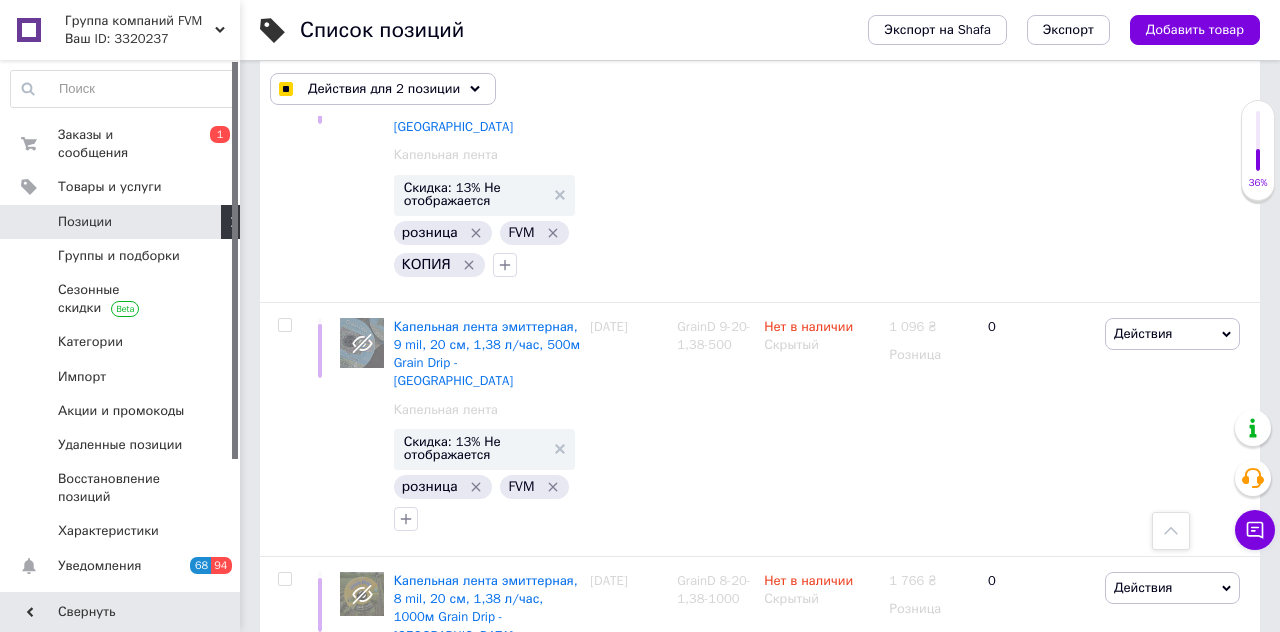 checkbox on "true" 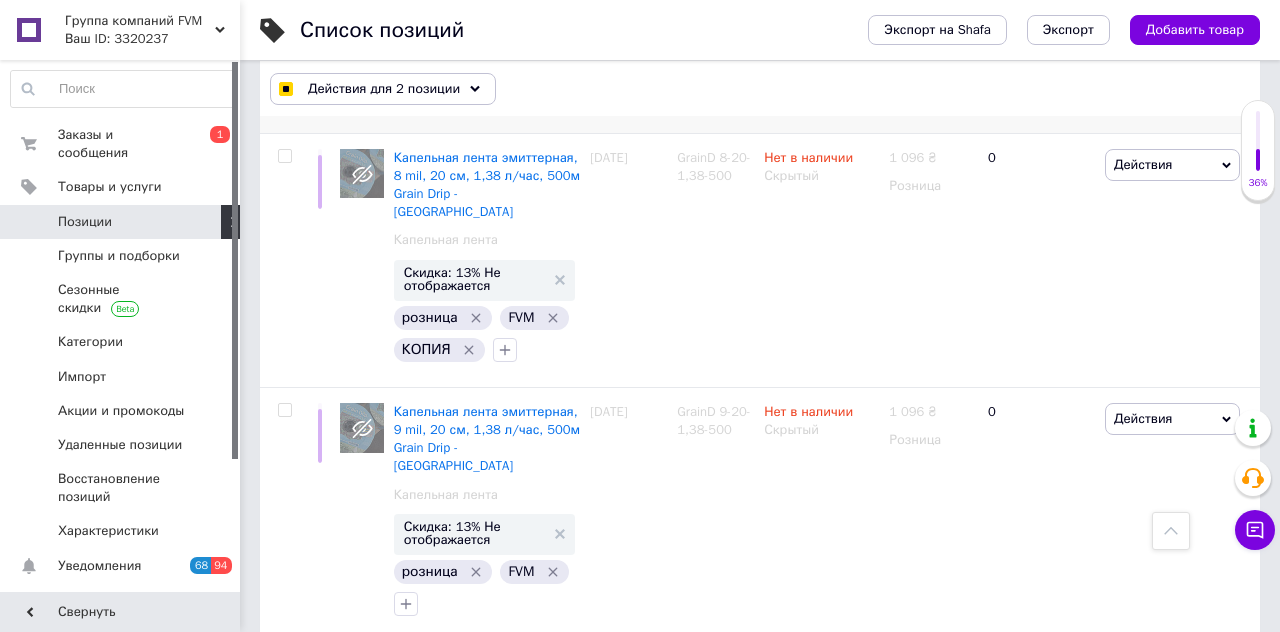 checkbox on "true" 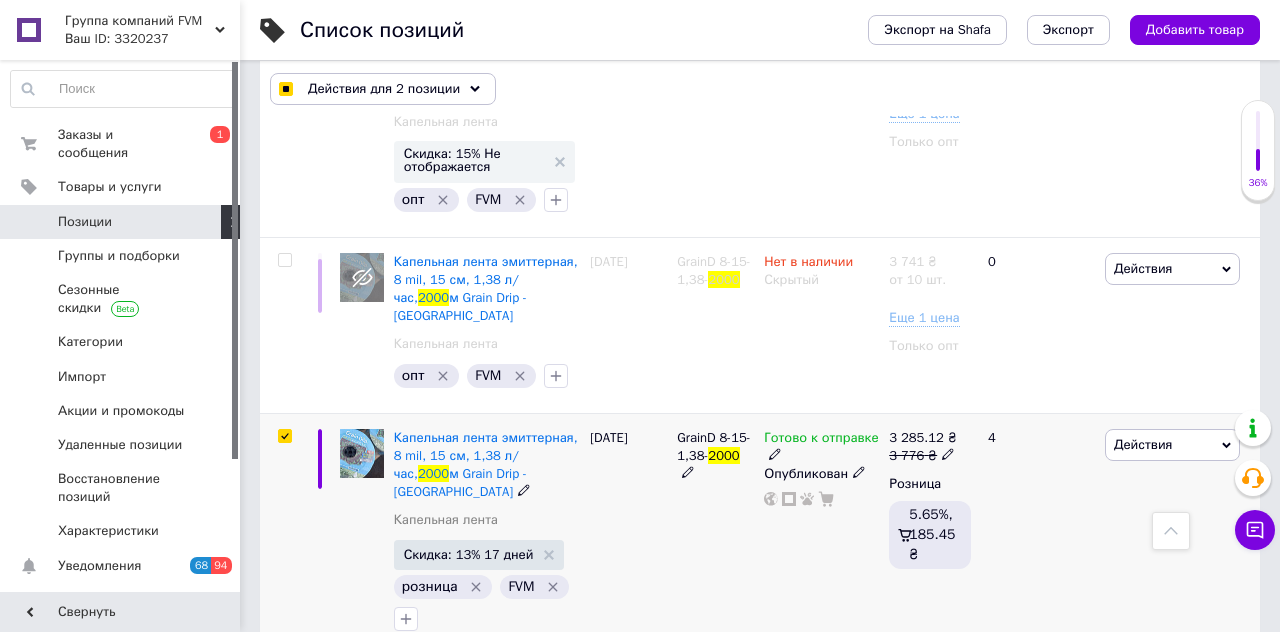 checkbox on "true" 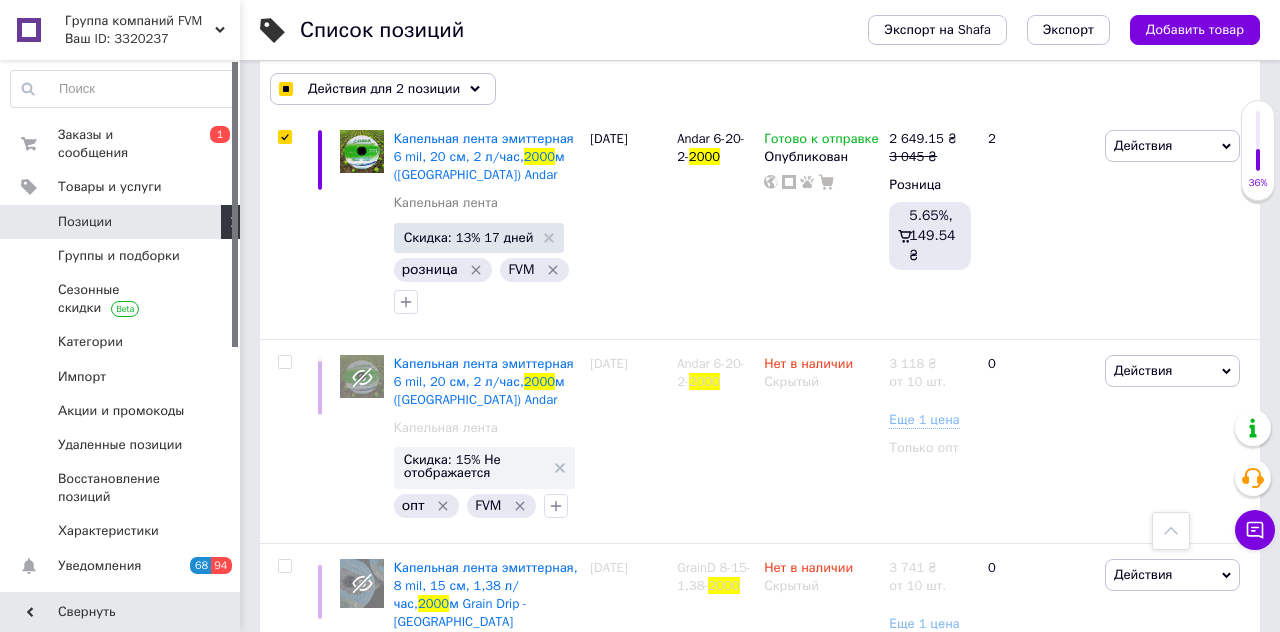 checkbox on "true" 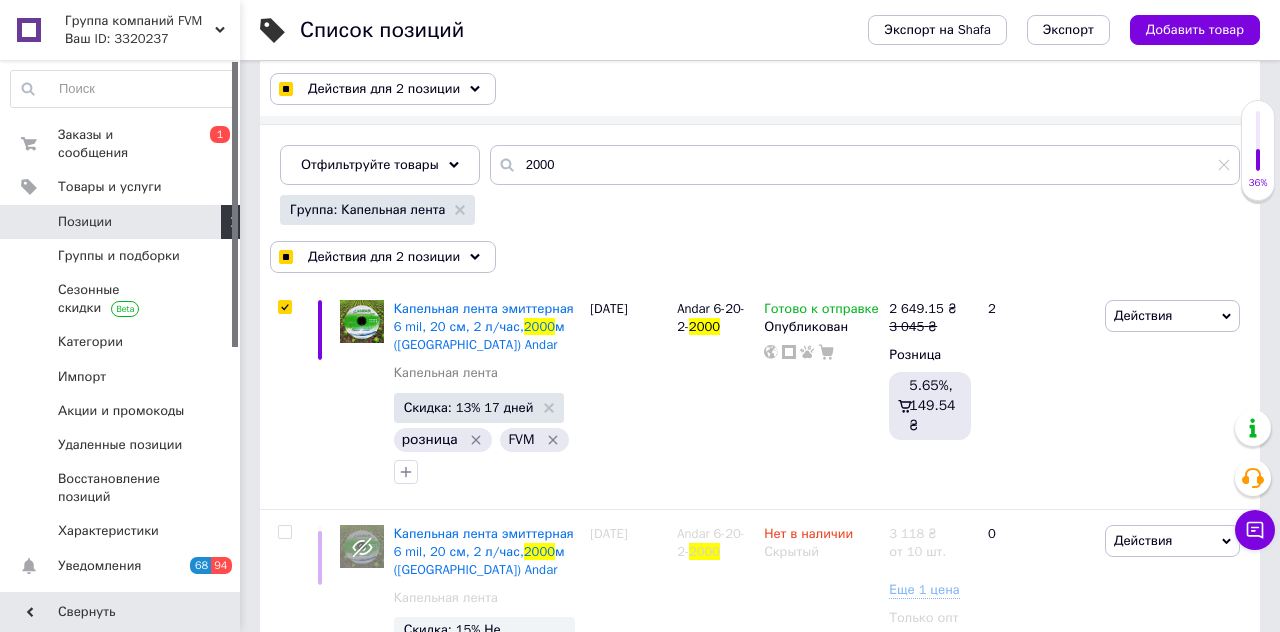 scroll, scrollTop: 184, scrollLeft: 0, axis: vertical 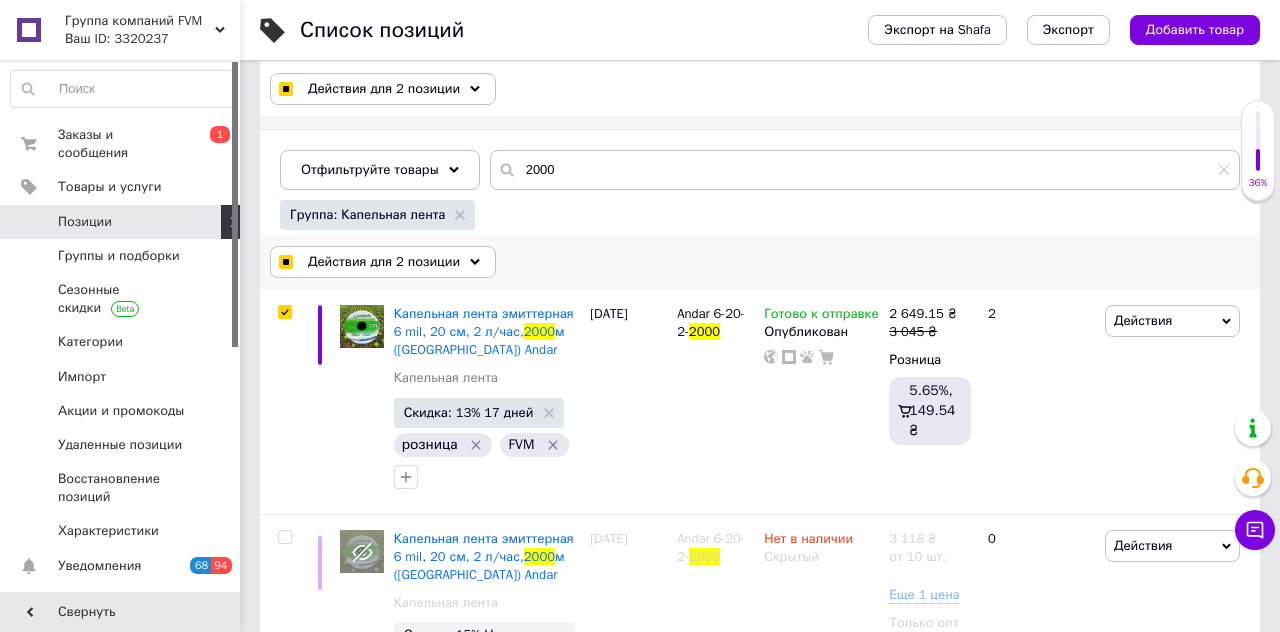 click 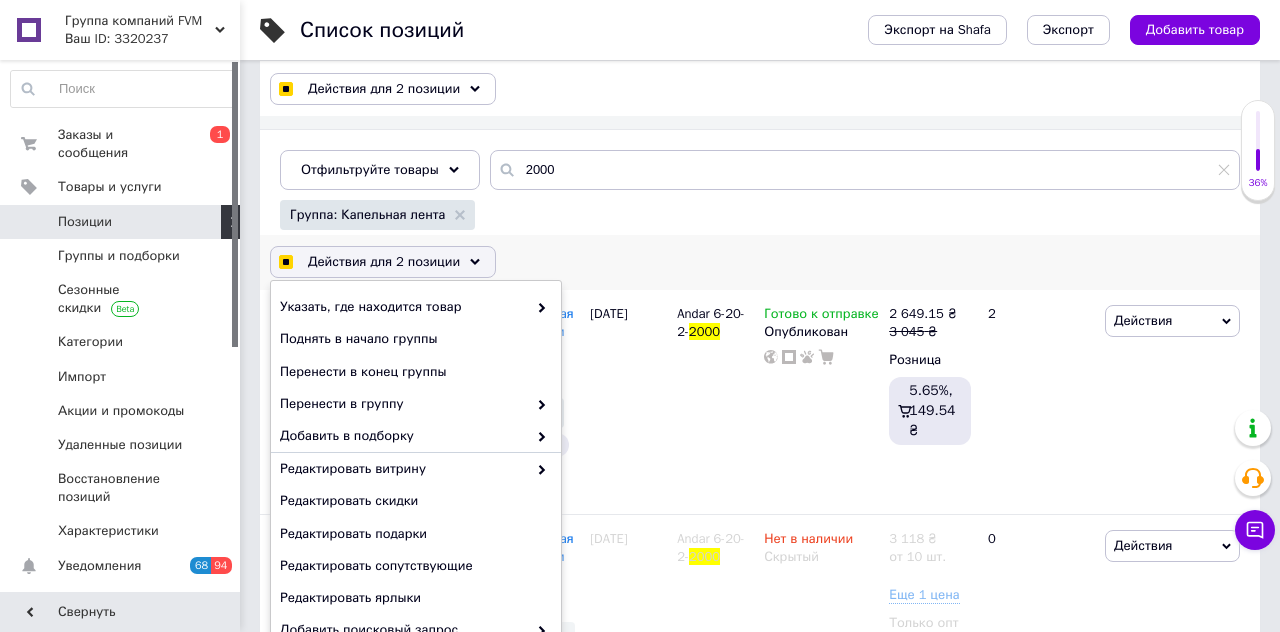 scroll, scrollTop: 133, scrollLeft: 0, axis: vertical 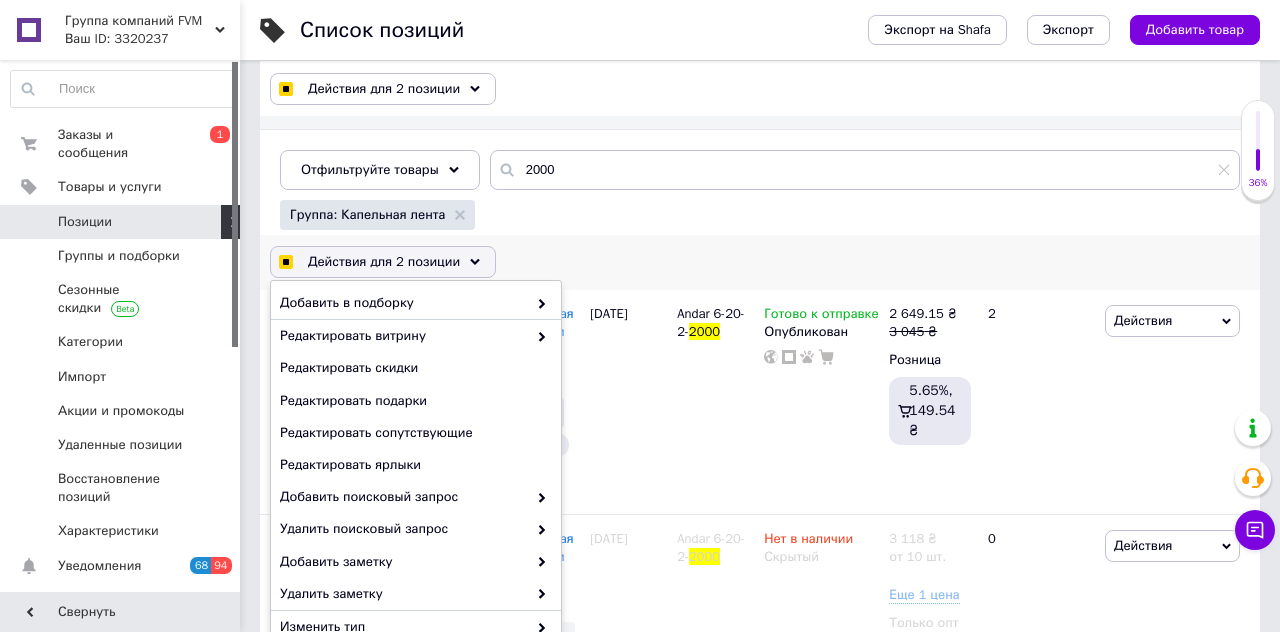 checkbox on "true" 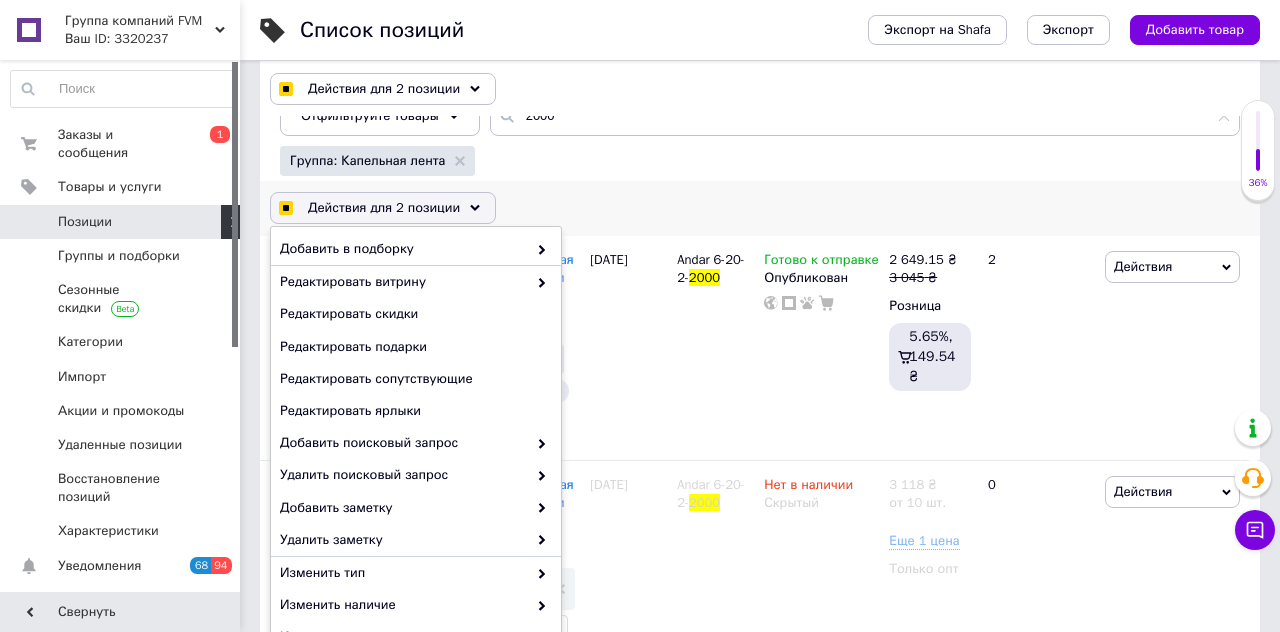 scroll, scrollTop: 242, scrollLeft: 0, axis: vertical 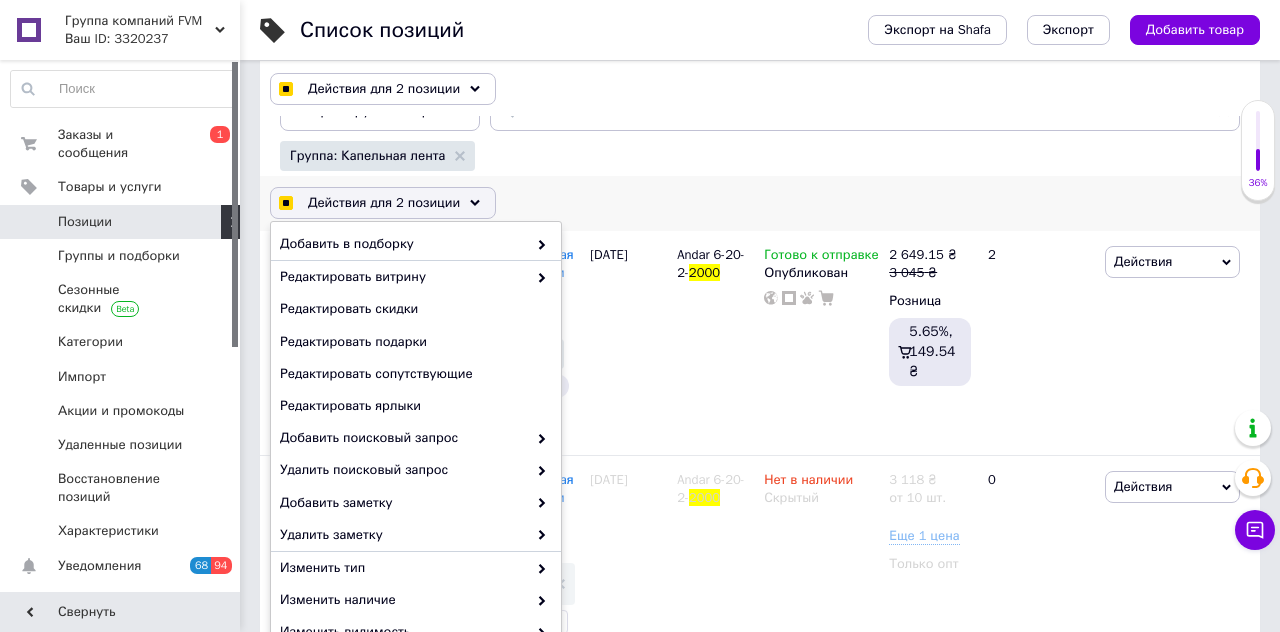 checkbox on "true" 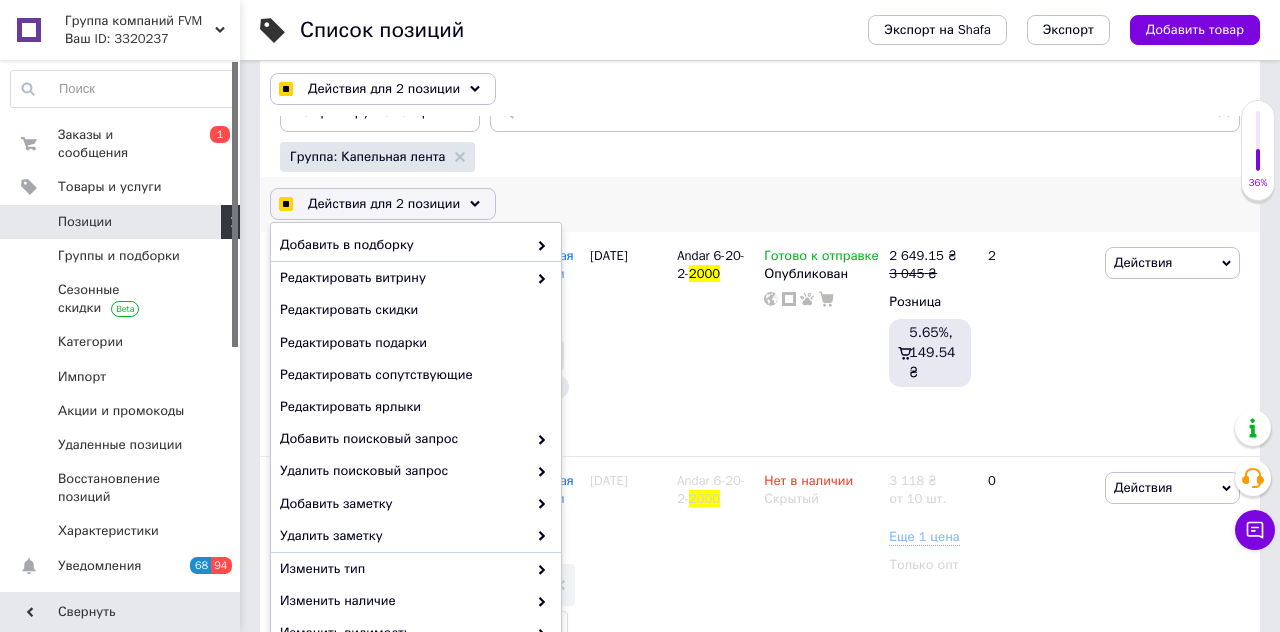 checkbox on "true" 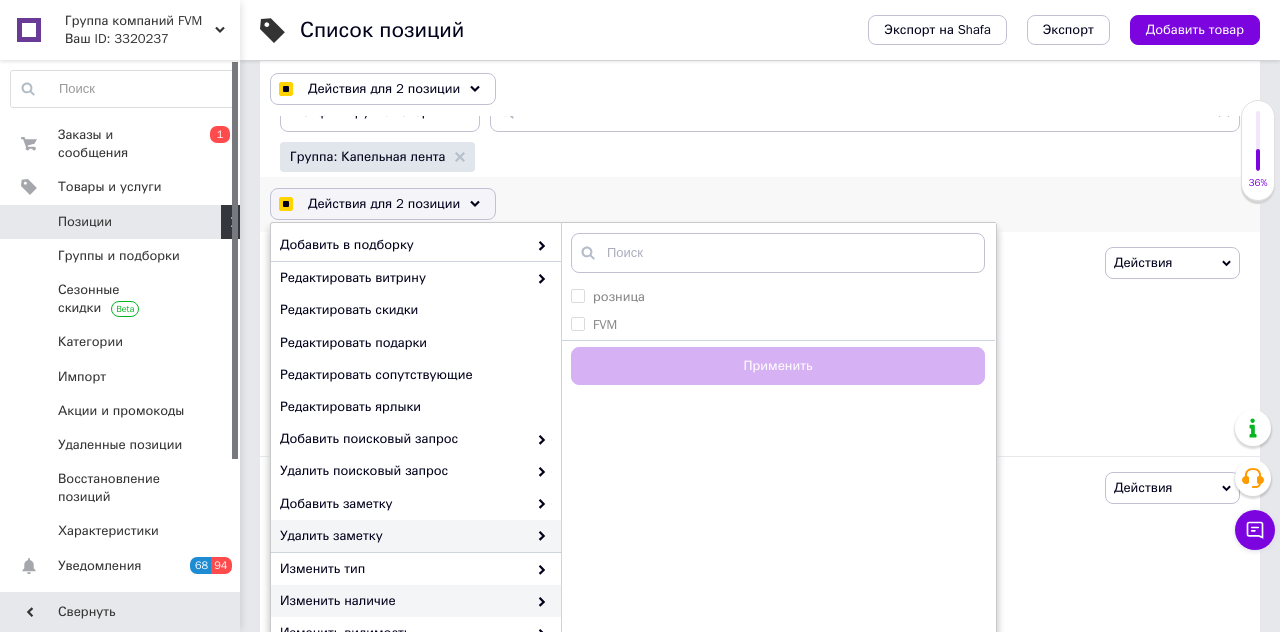 click on "Изменить наличие" at bounding box center (403, 601) 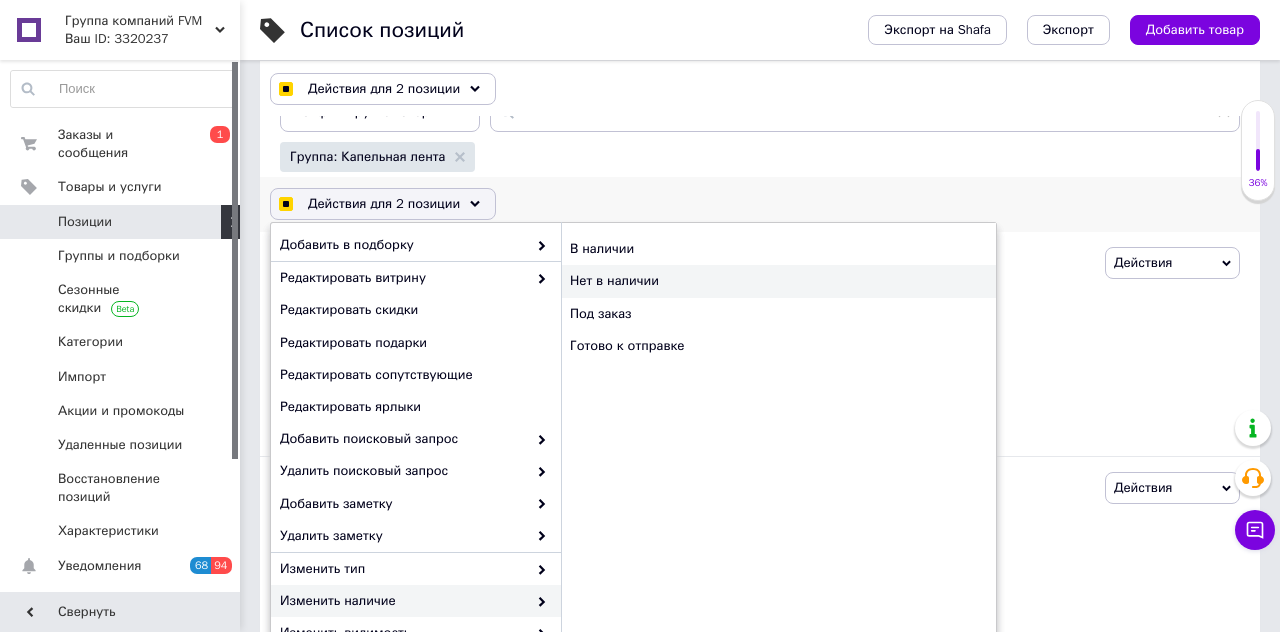 click on "Нет в наличии" at bounding box center (778, 281) 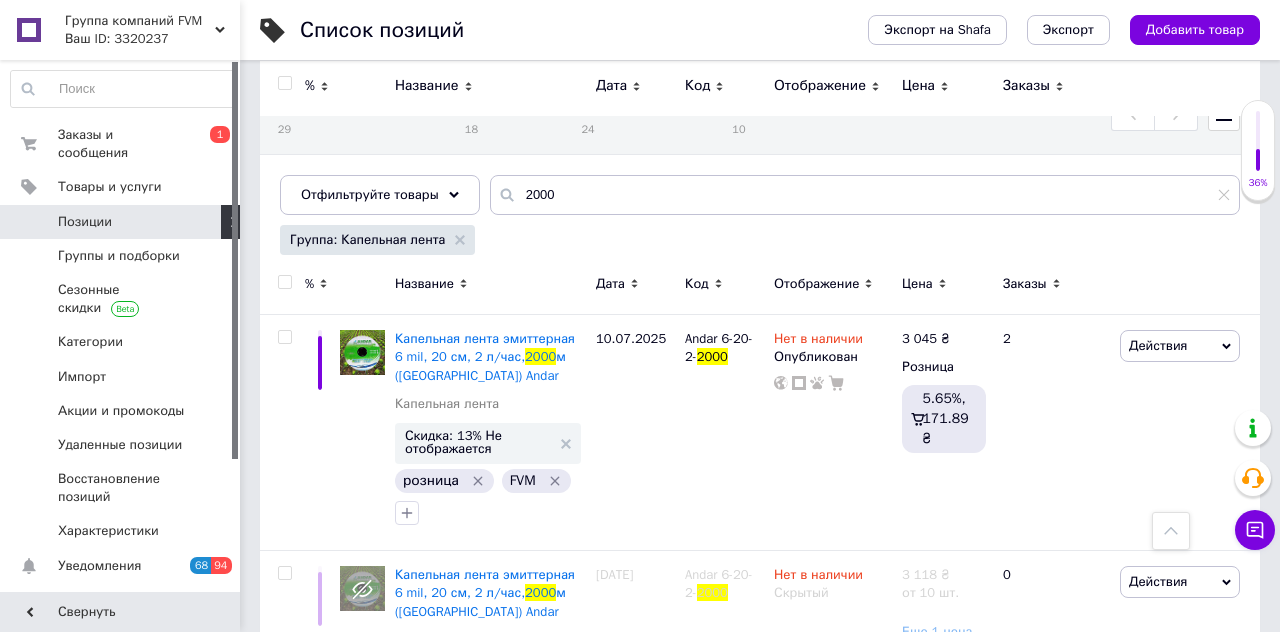 scroll, scrollTop: 0, scrollLeft: 0, axis: both 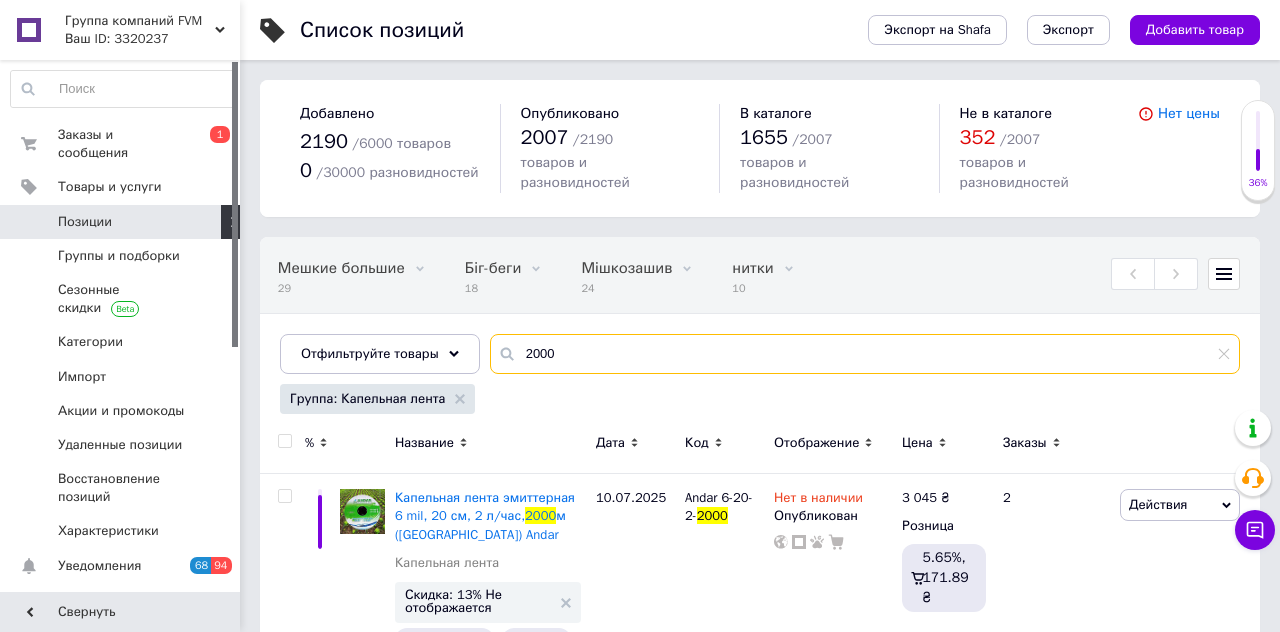 click on "2000" at bounding box center (865, 354) 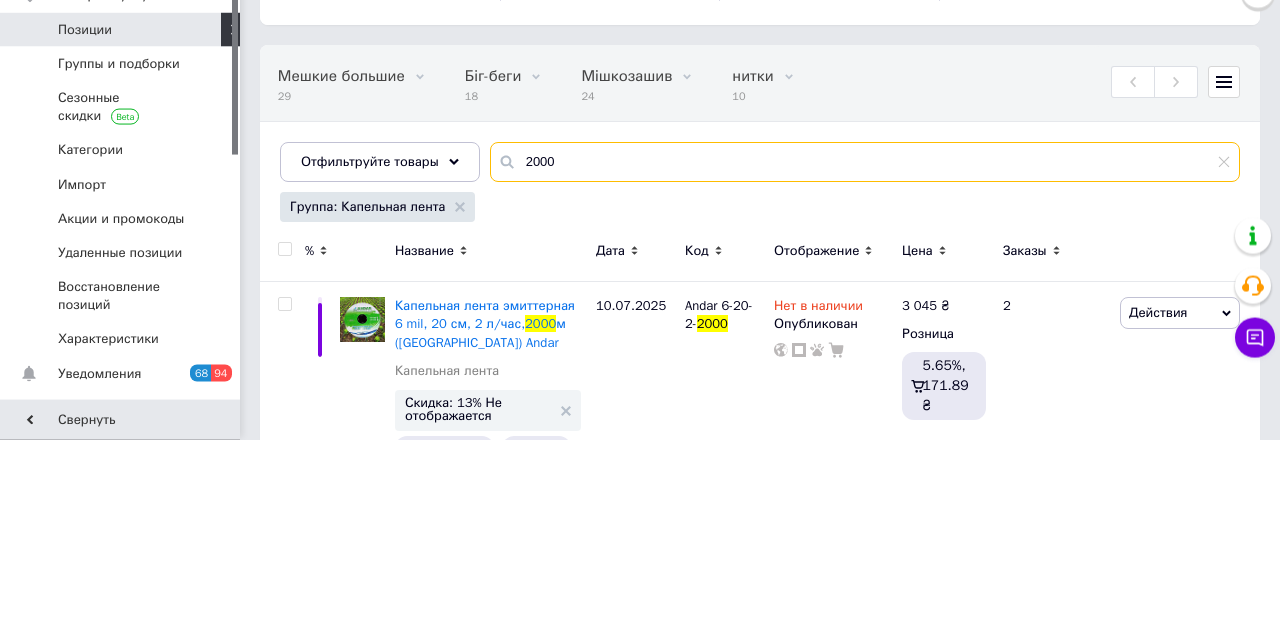 click on "2000" at bounding box center [865, 354] 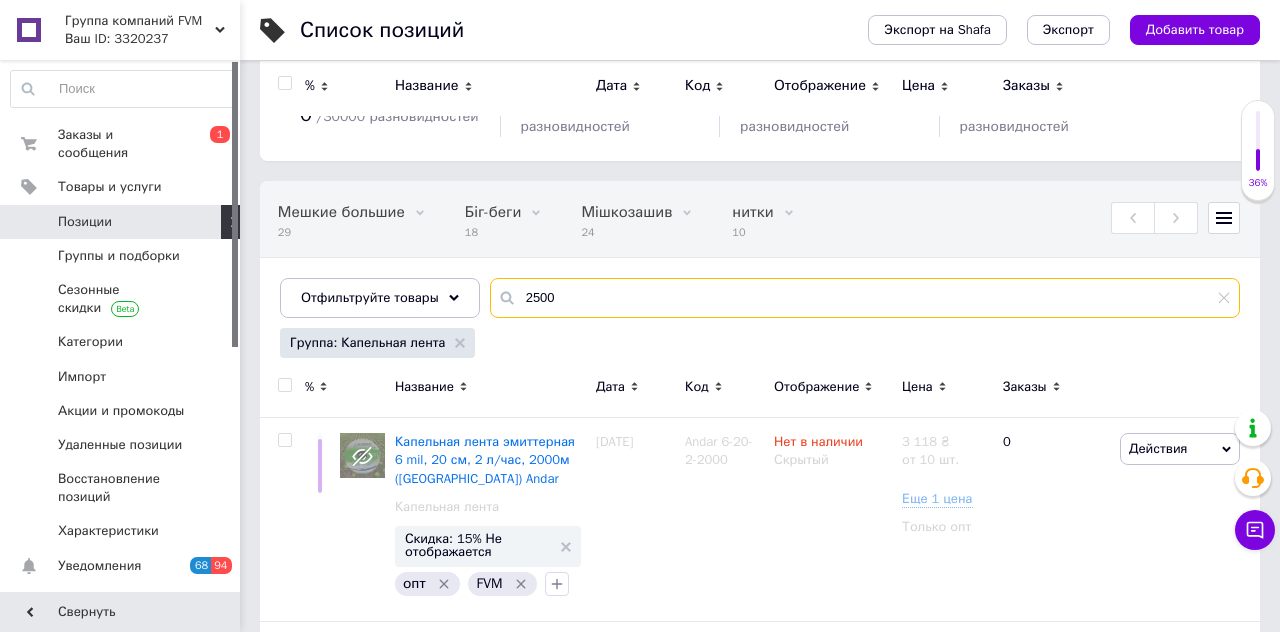 scroll, scrollTop: 54, scrollLeft: 0, axis: vertical 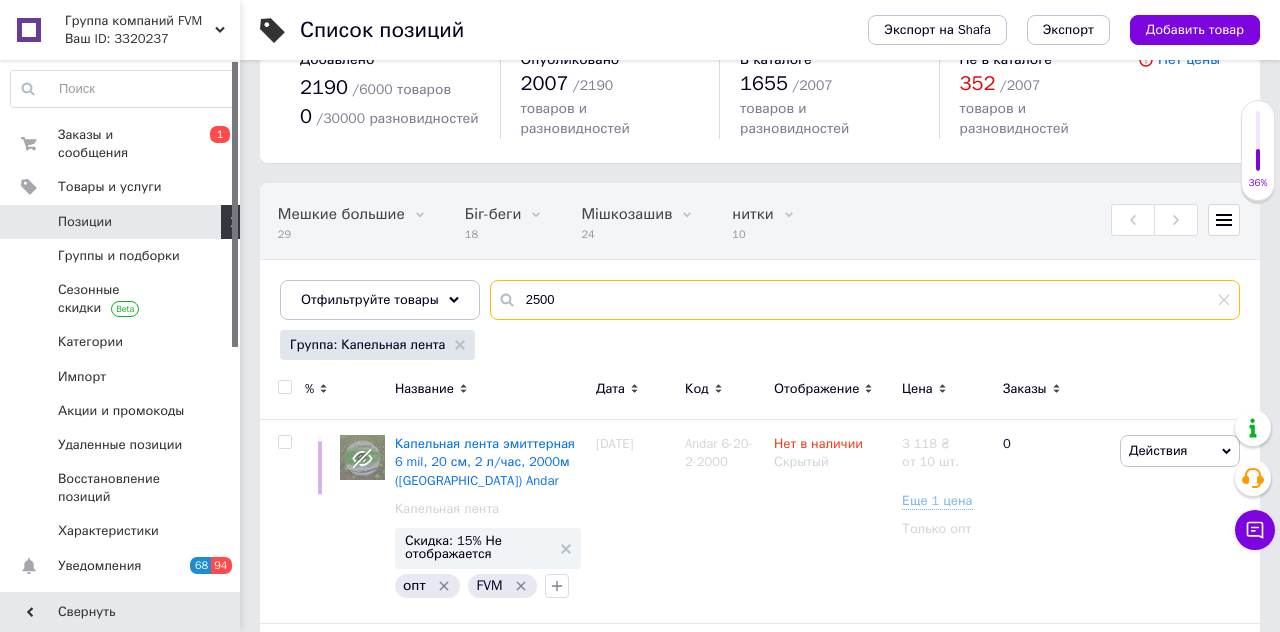 click on "2500" at bounding box center (865, 300) 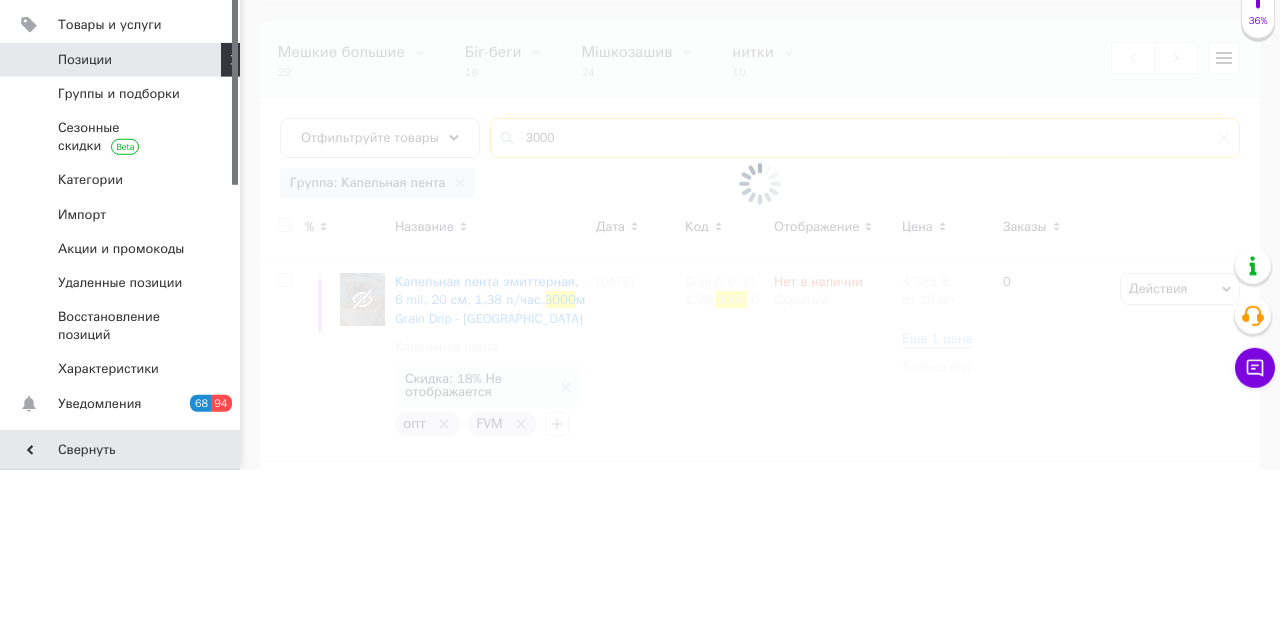 scroll, scrollTop: 54, scrollLeft: 0, axis: vertical 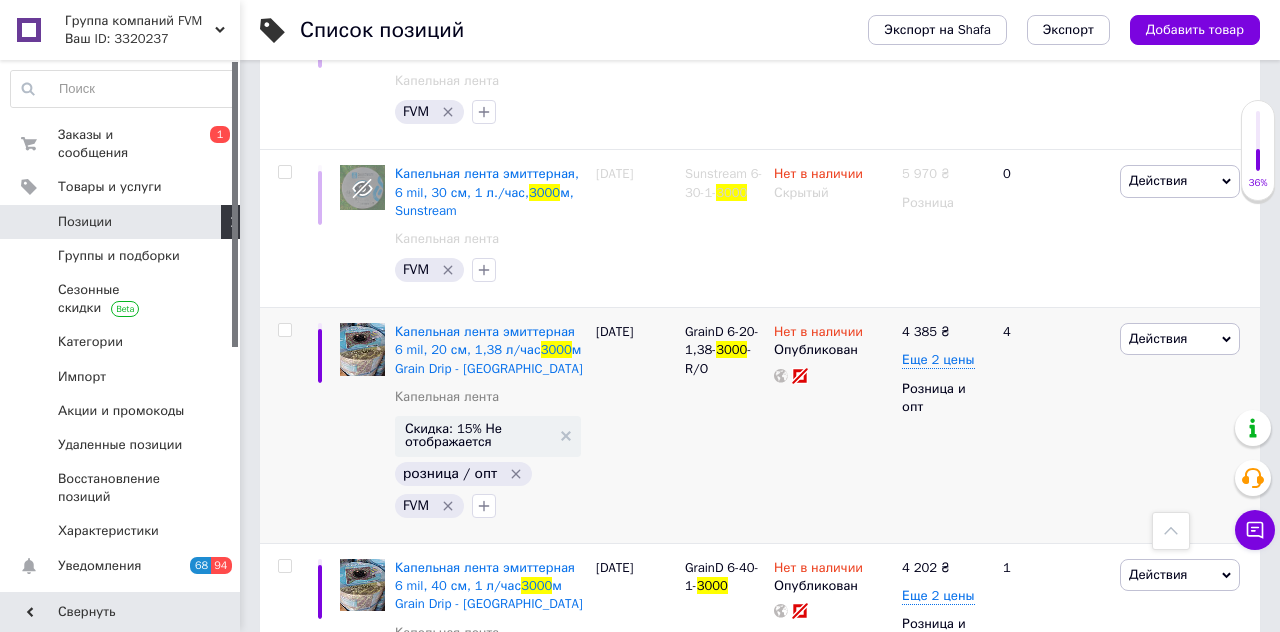 type on "3000" 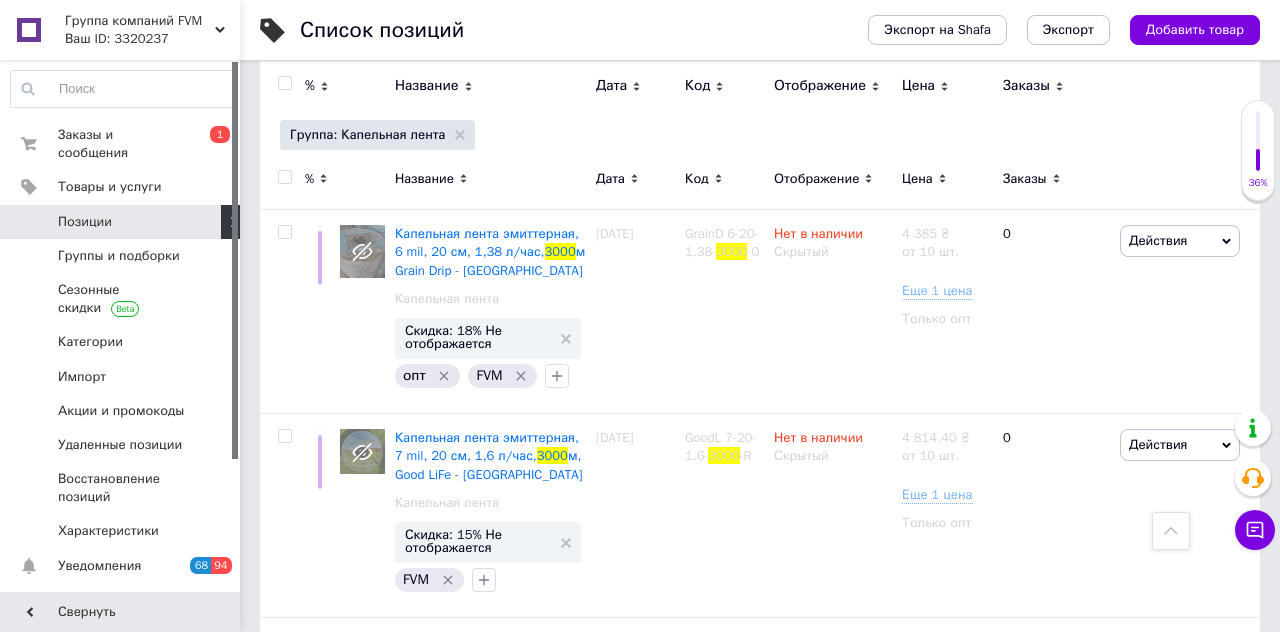 scroll, scrollTop: 0, scrollLeft: 0, axis: both 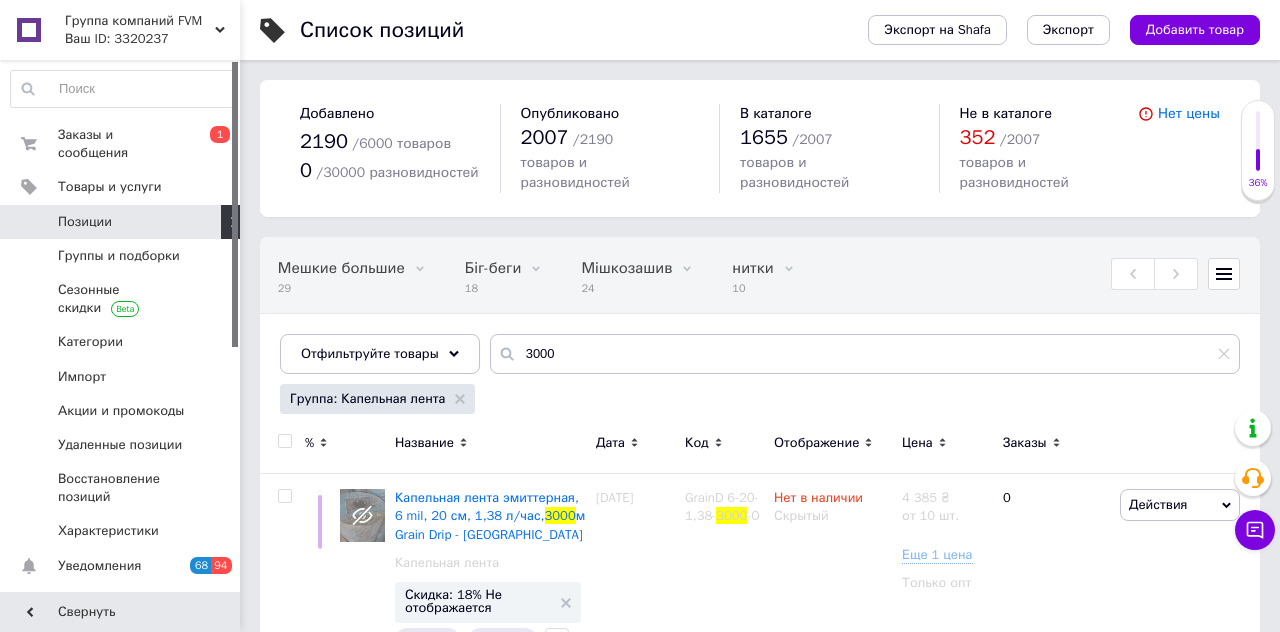 click at bounding box center [284, 441] 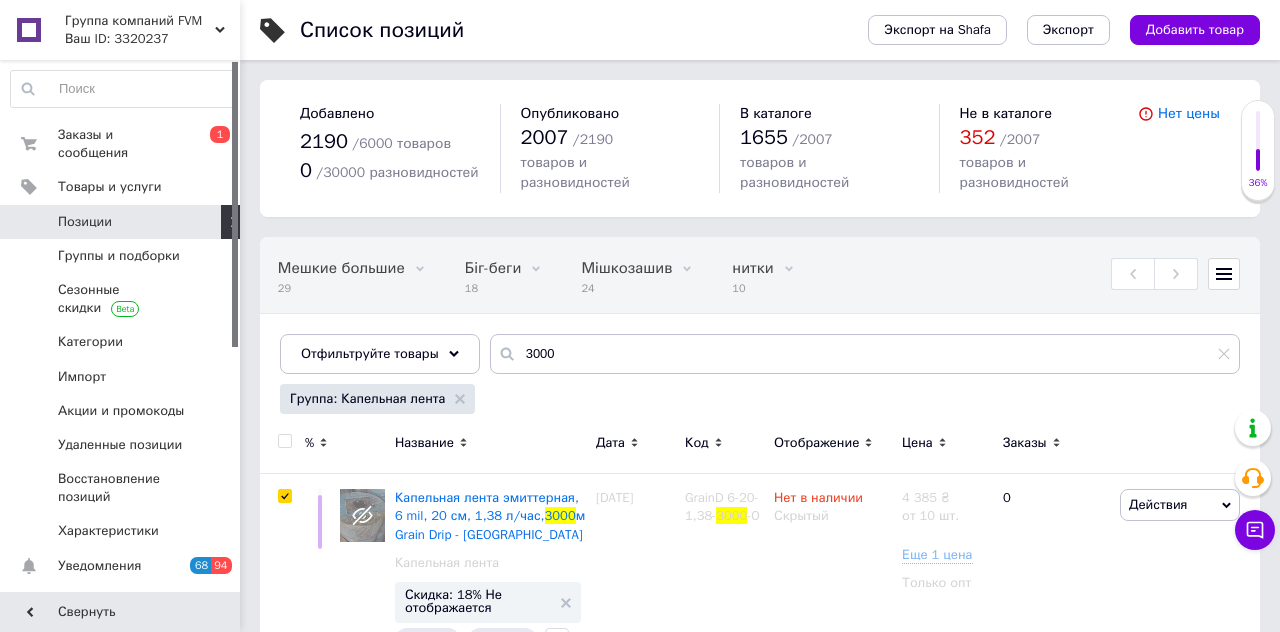 checkbox on "true" 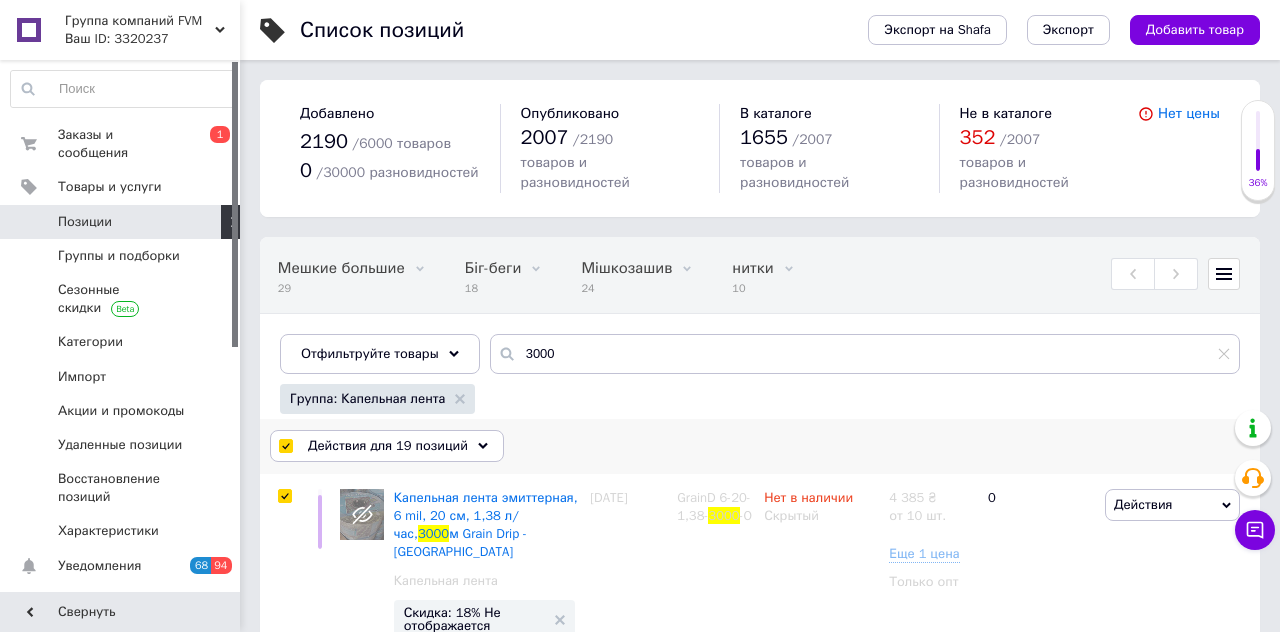 click on "Действия для 19 позиций" at bounding box center (388, 446) 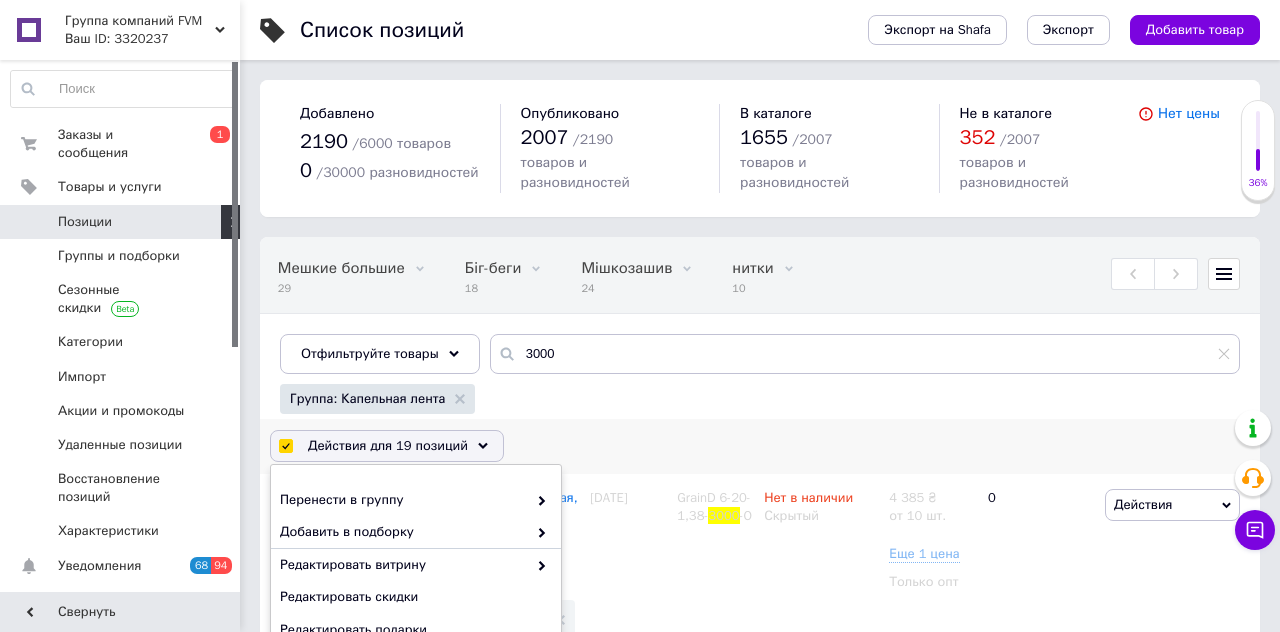 scroll, scrollTop: 133, scrollLeft: 0, axis: vertical 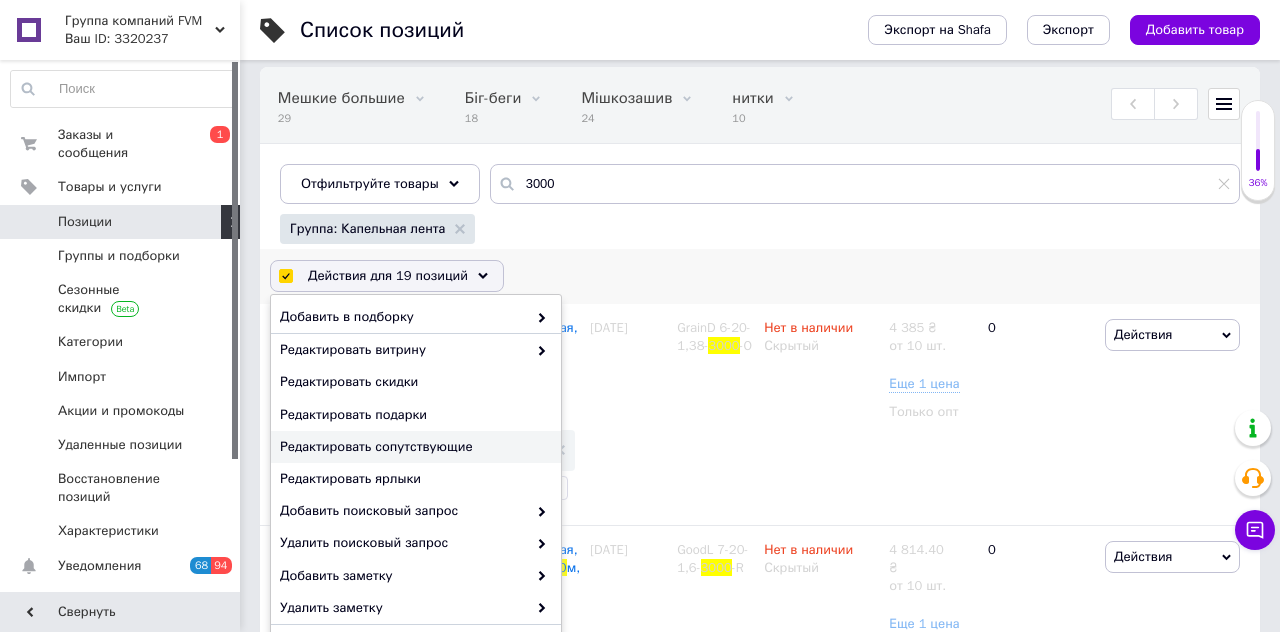 click on "Изменить наличие" at bounding box center (403, 673) 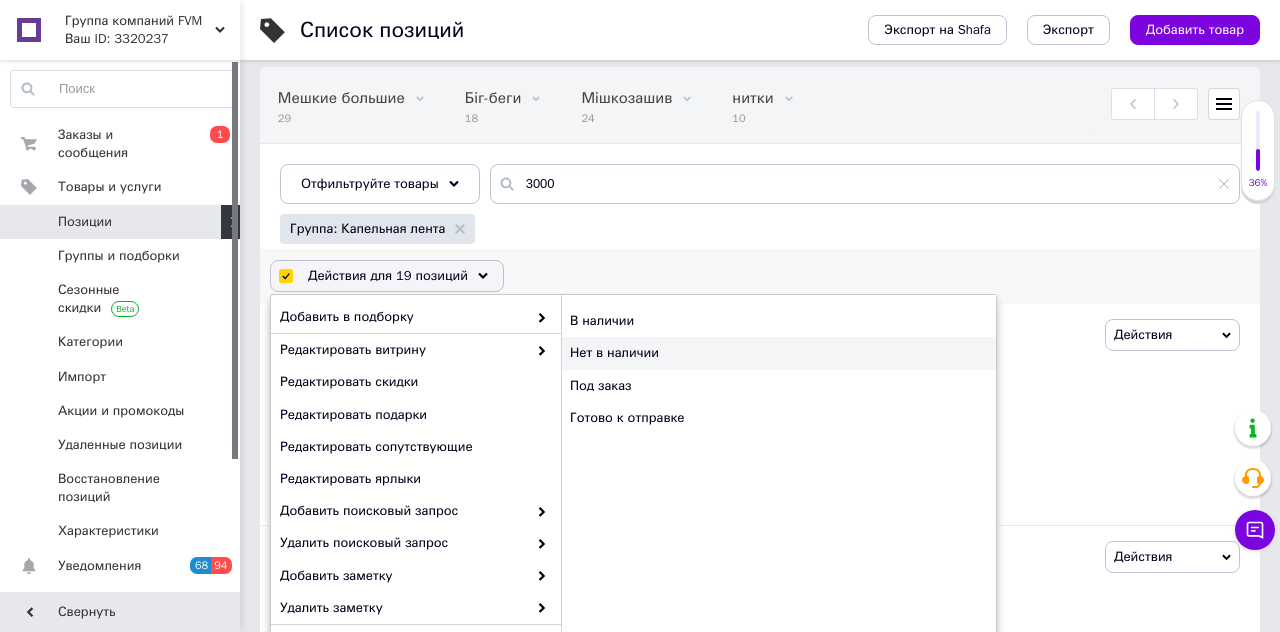 click on "Нет в наличии" at bounding box center (778, 353) 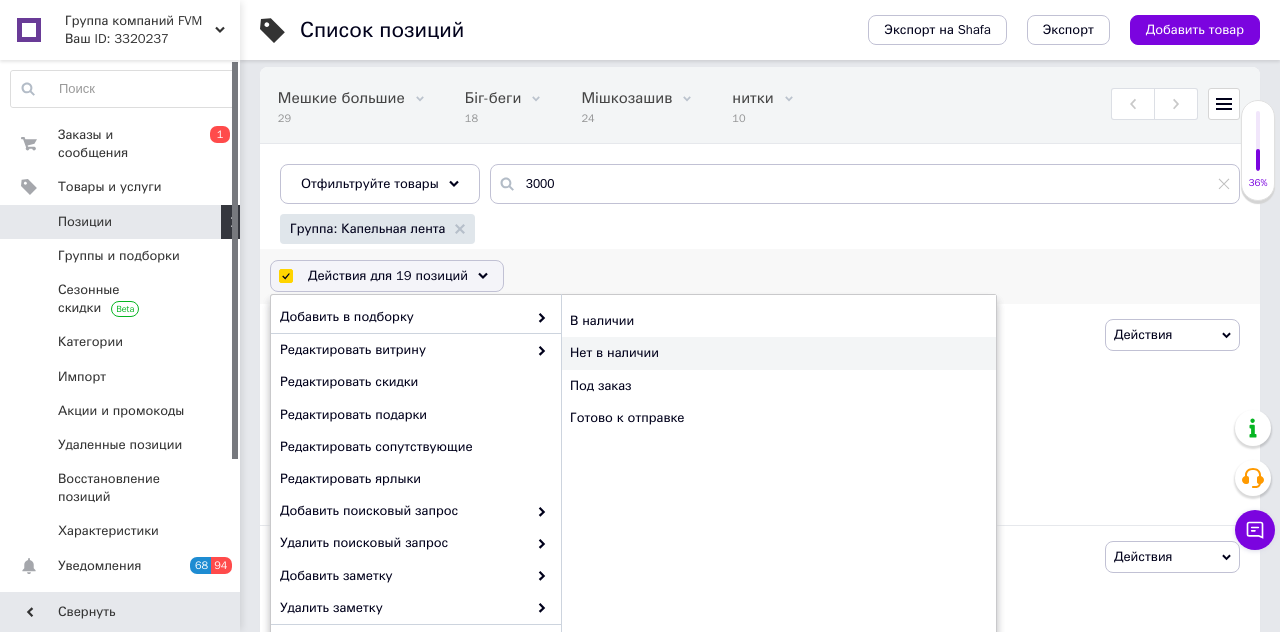 checkbox on "false" 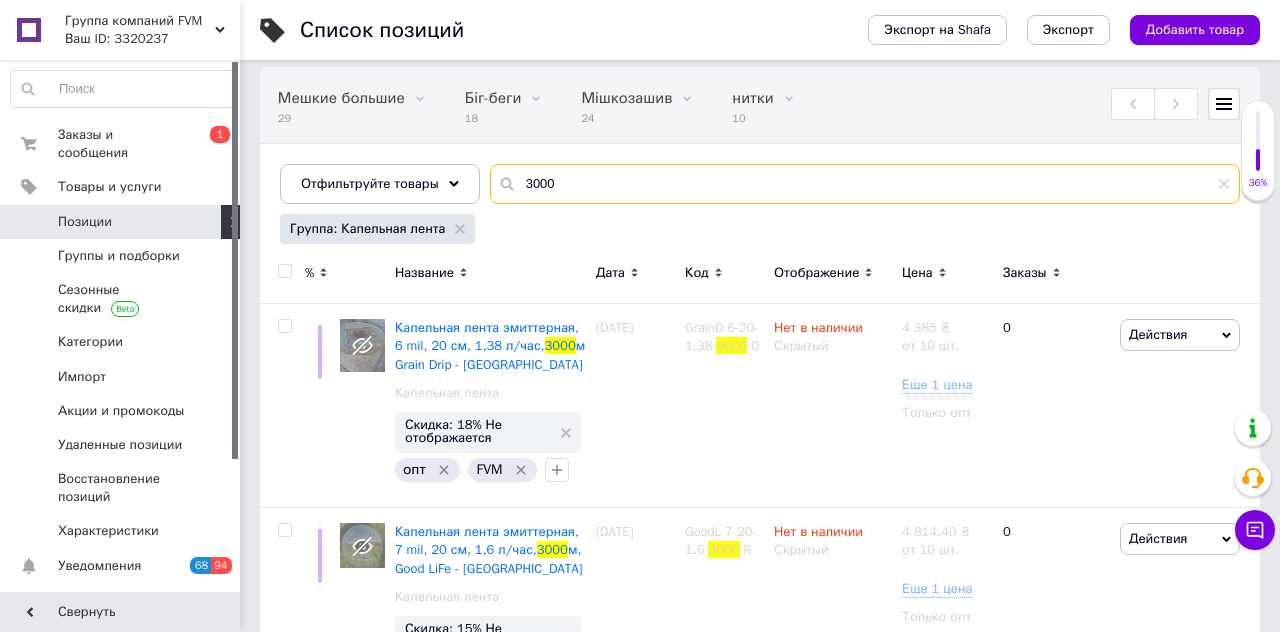 click on "3000" at bounding box center [865, 184] 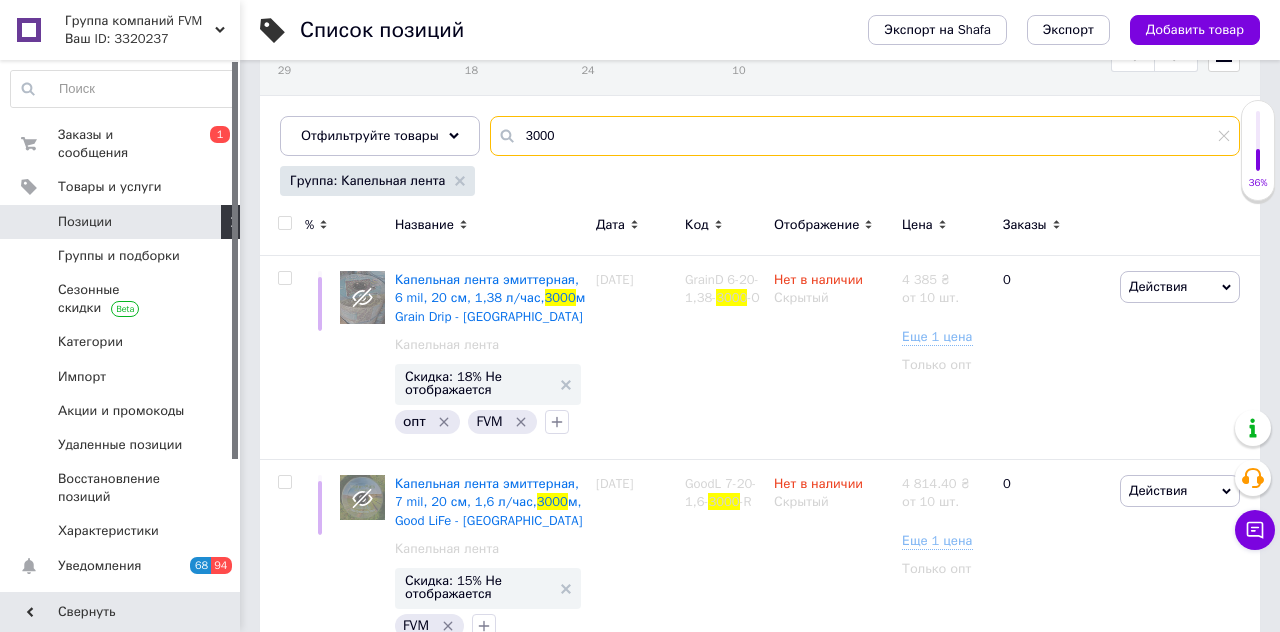 scroll, scrollTop: 234, scrollLeft: 0, axis: vertical 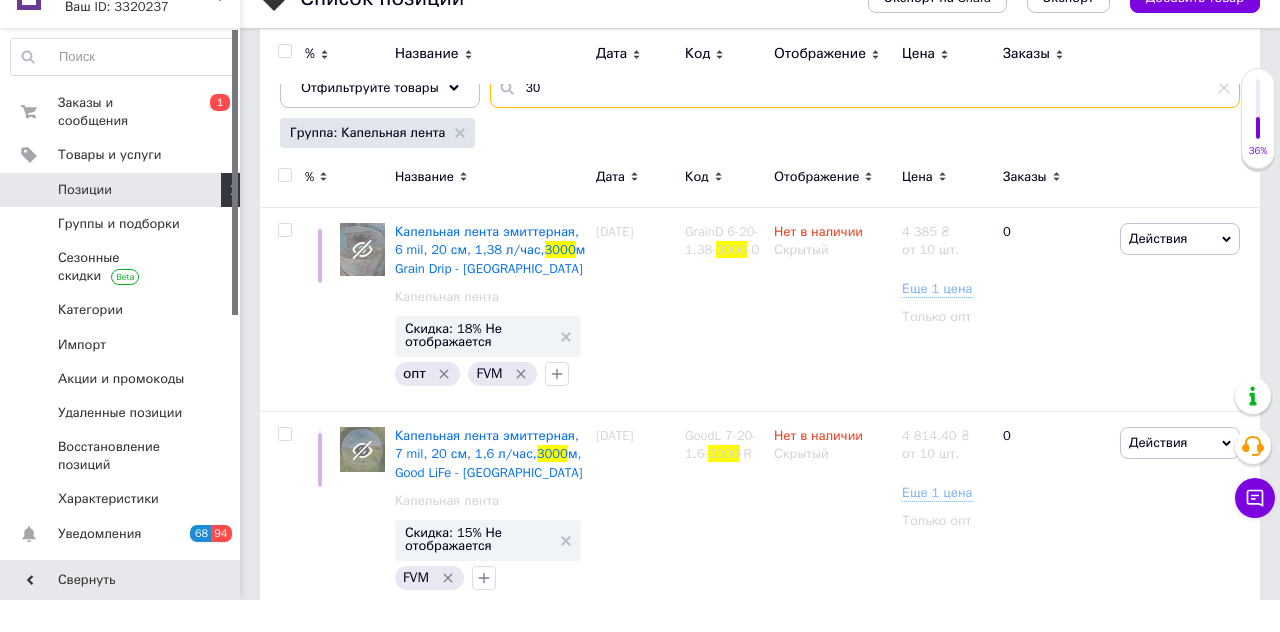 type on "3" 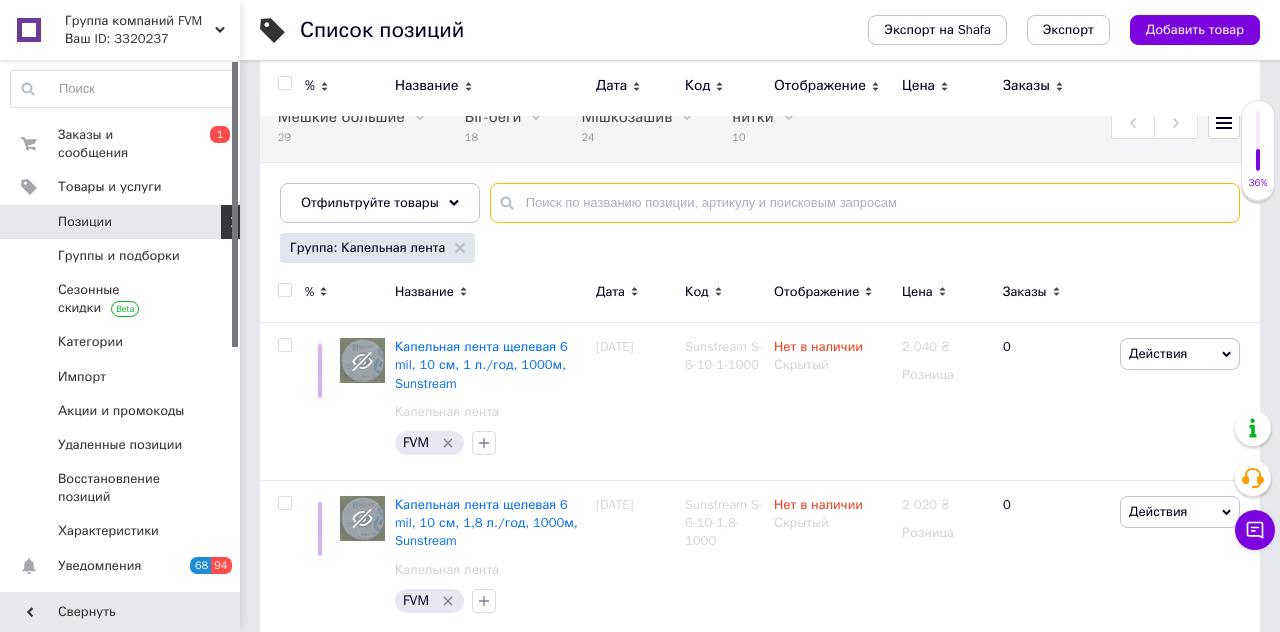 scroll, scrollTop: 0, scrollLeft: 0, axis: both 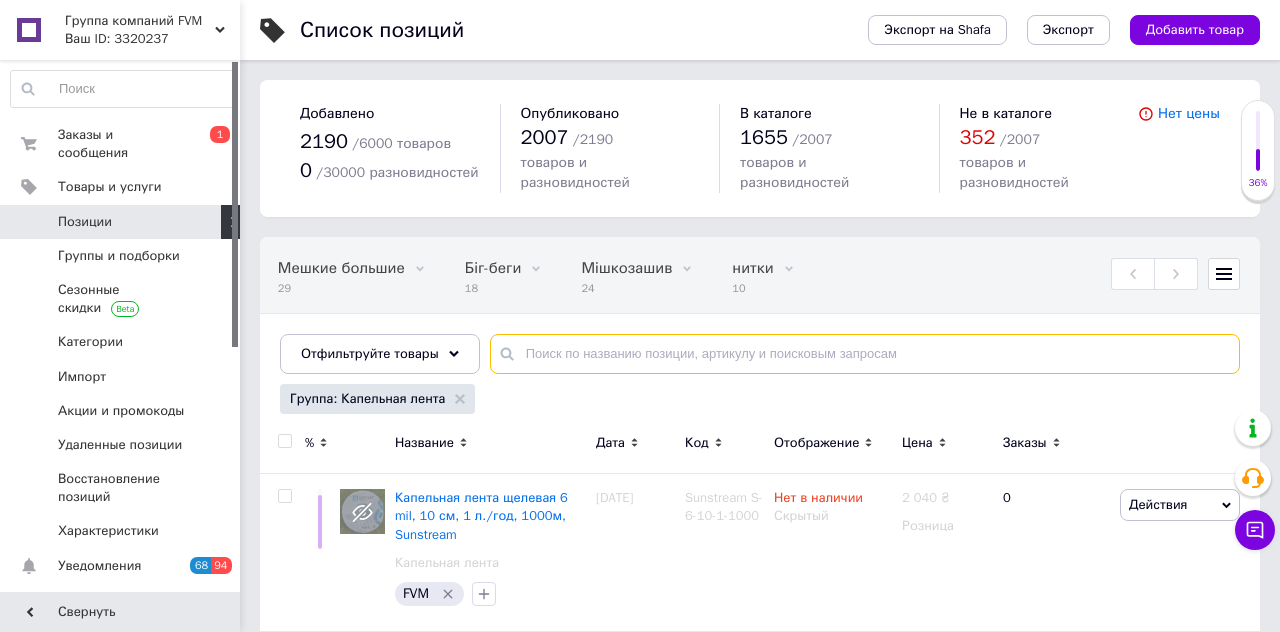 type 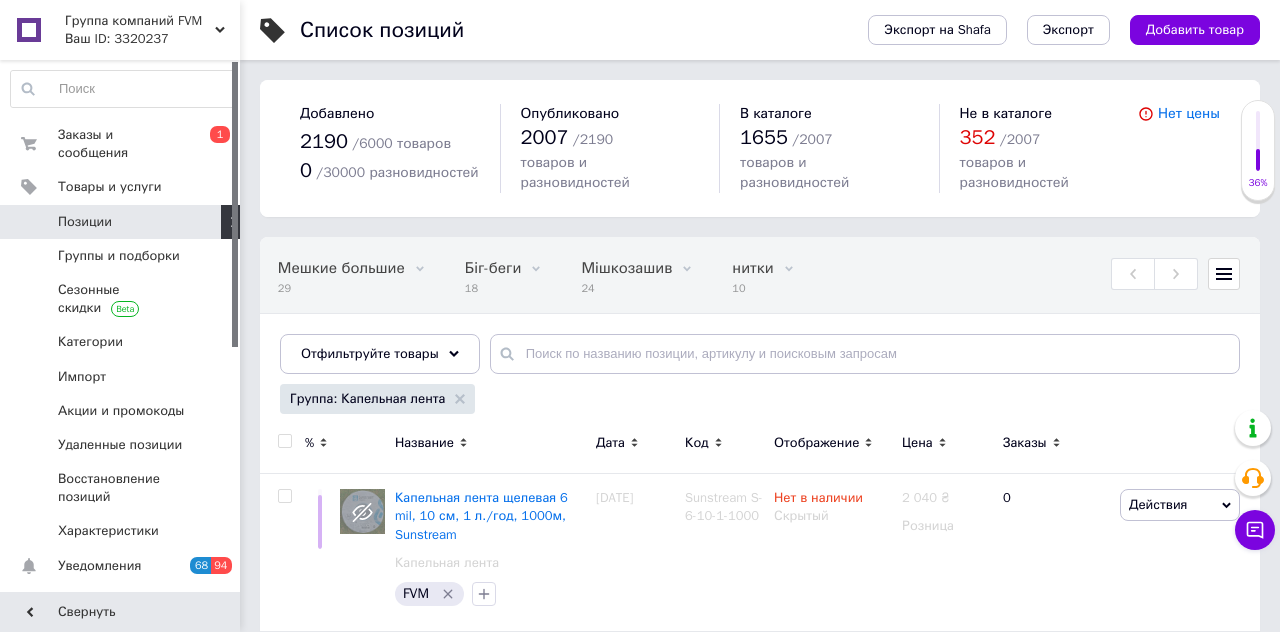 click at bounding box center [284, 441] 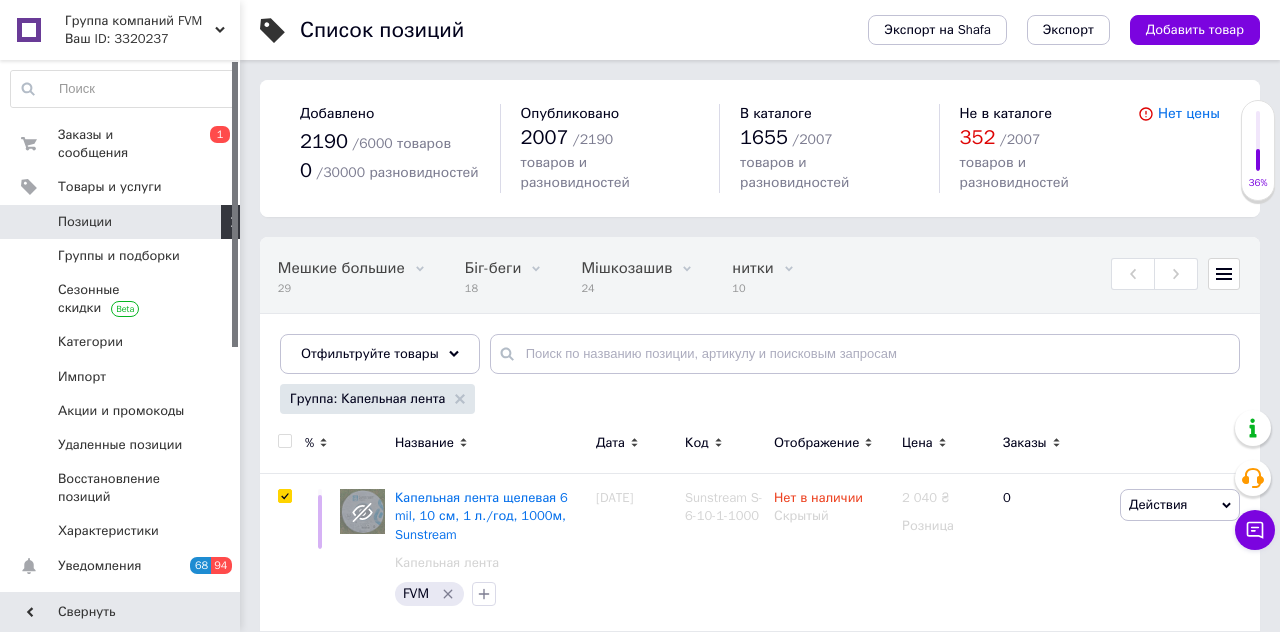 checkbox on "true" 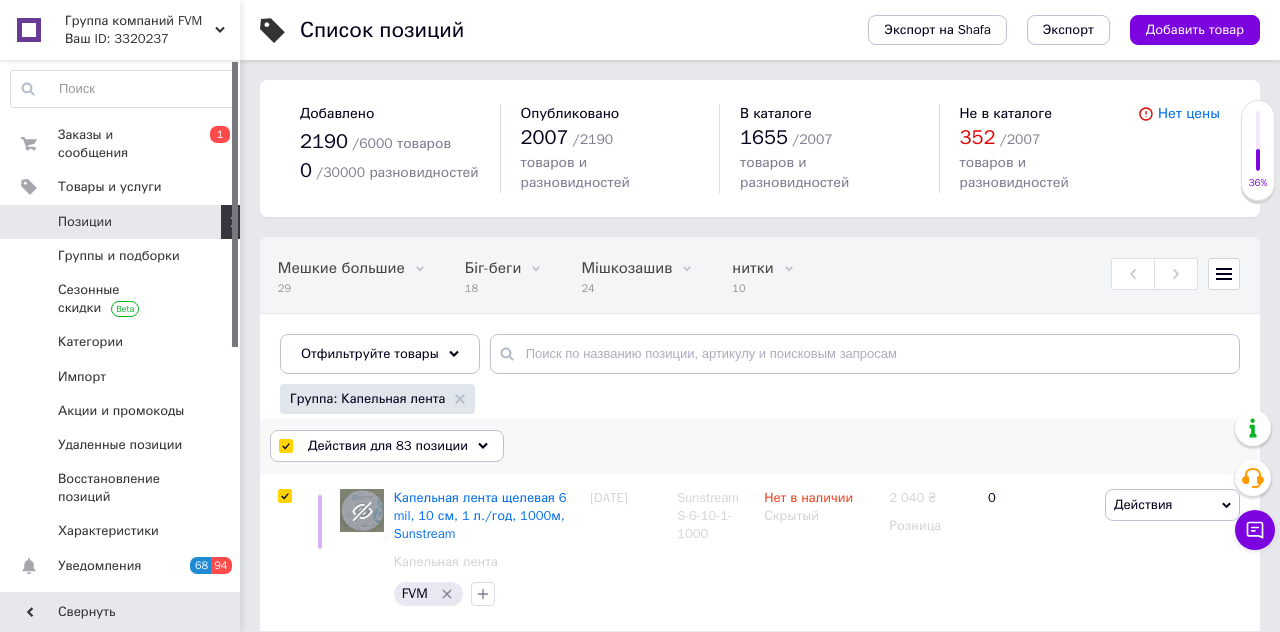 click at bounding box center (285, 446) 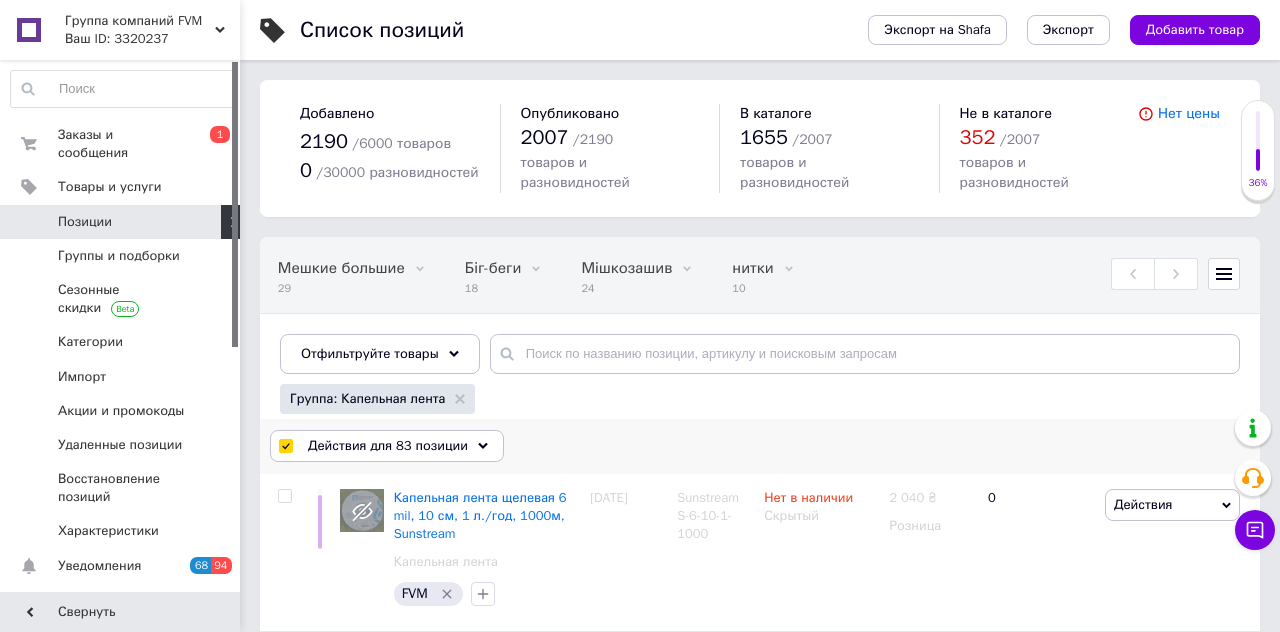 checkbox on "false" 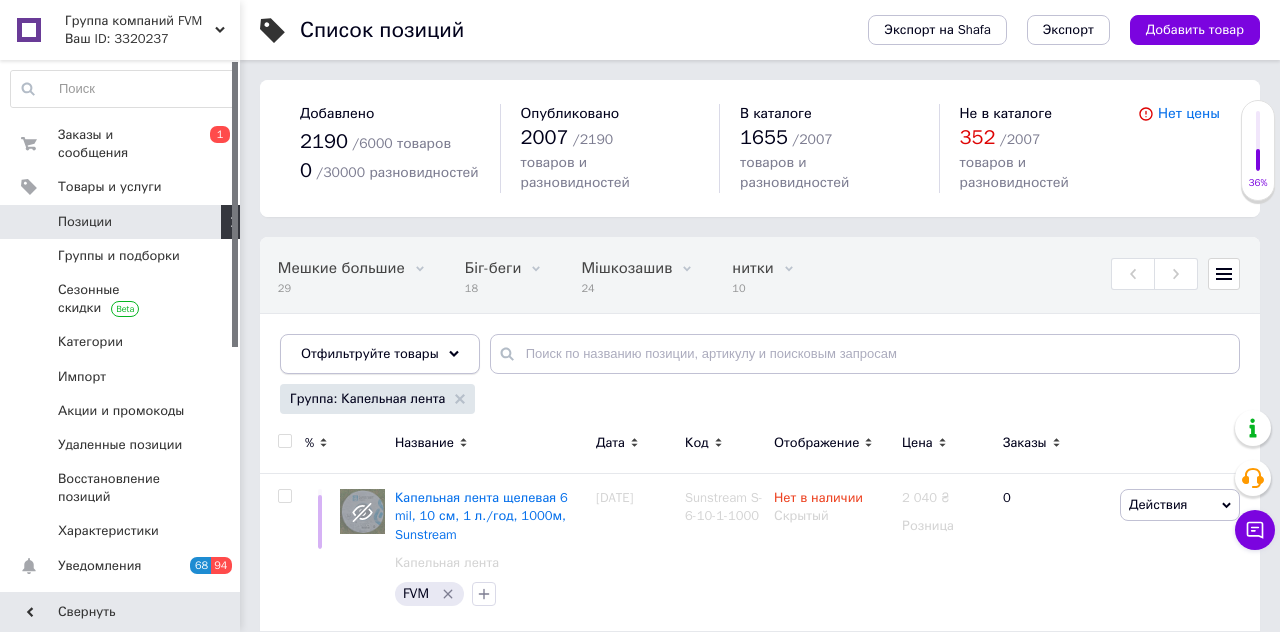 click 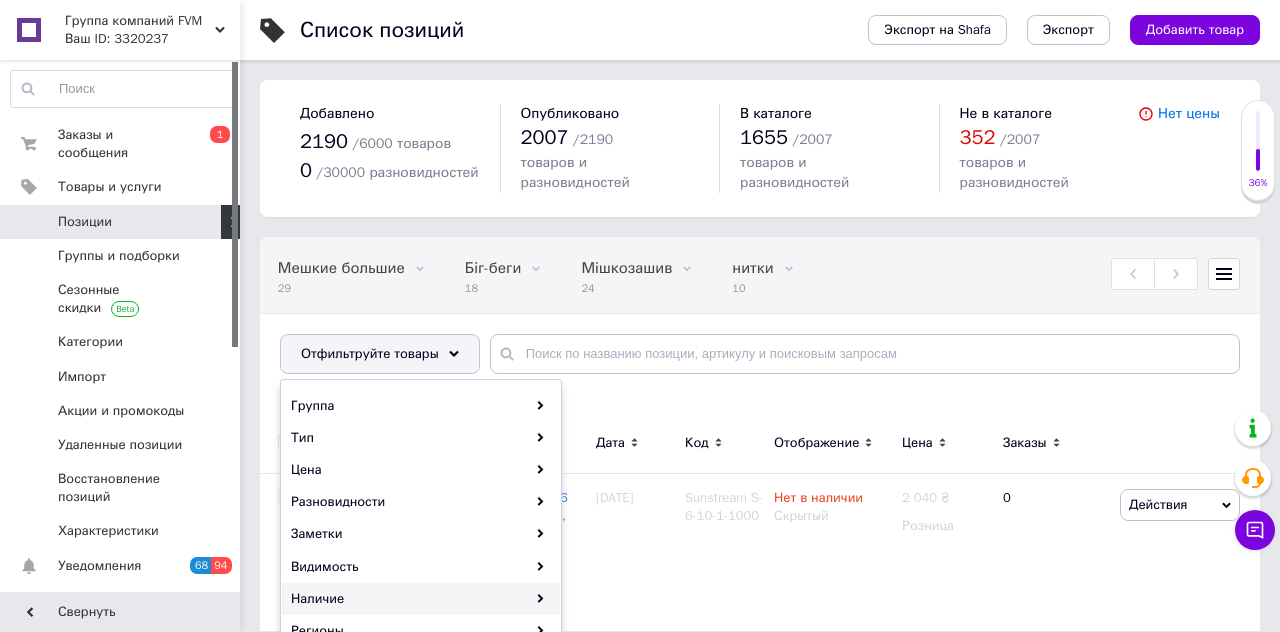 click on "Наличие" at bounding box center [421, 599] 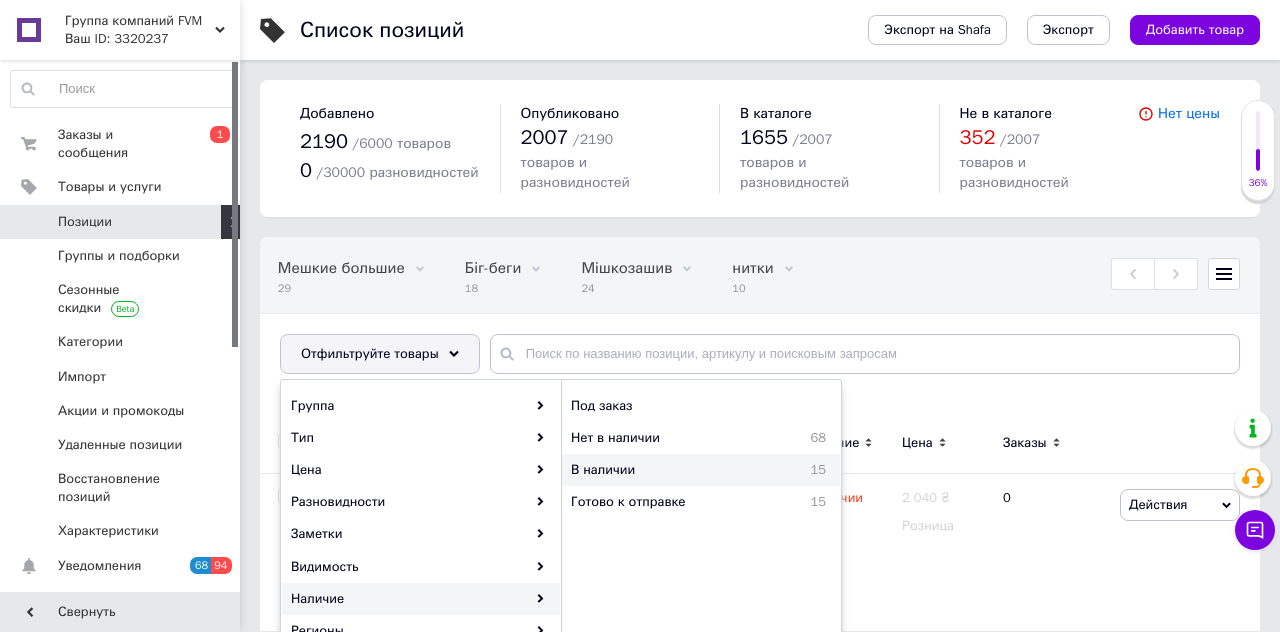 click on "В наличии" at bounding box center [662, 470] 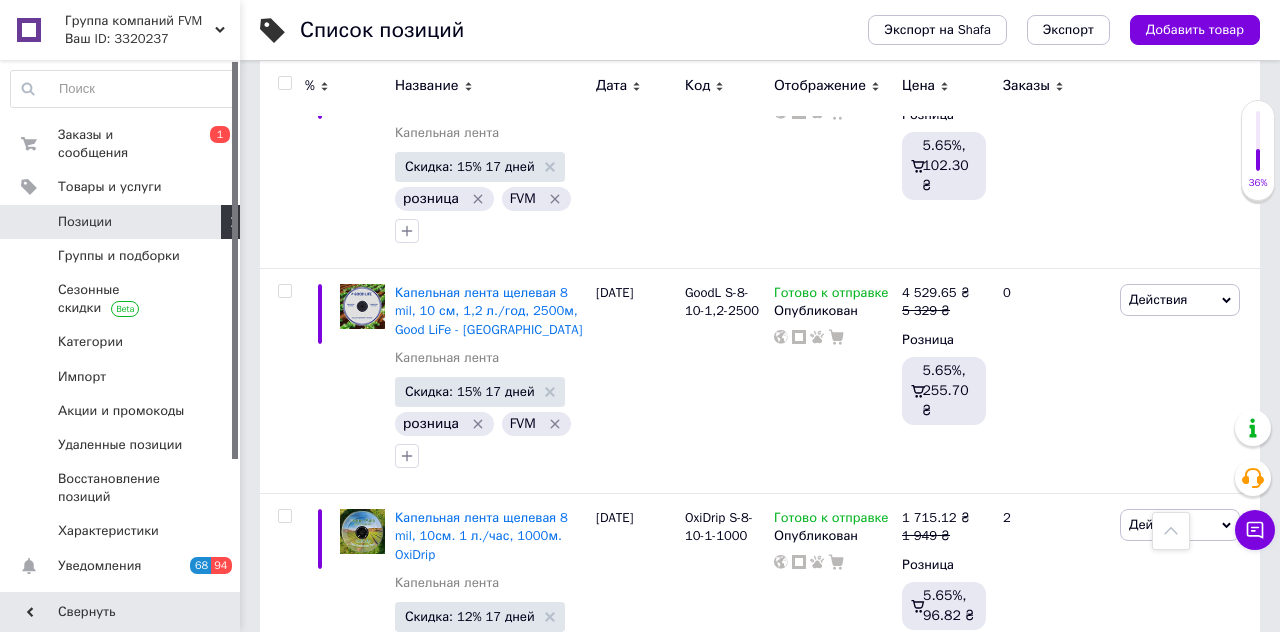 scroll, scrollTop: 423, scrollLeft: 0, axis: vertical 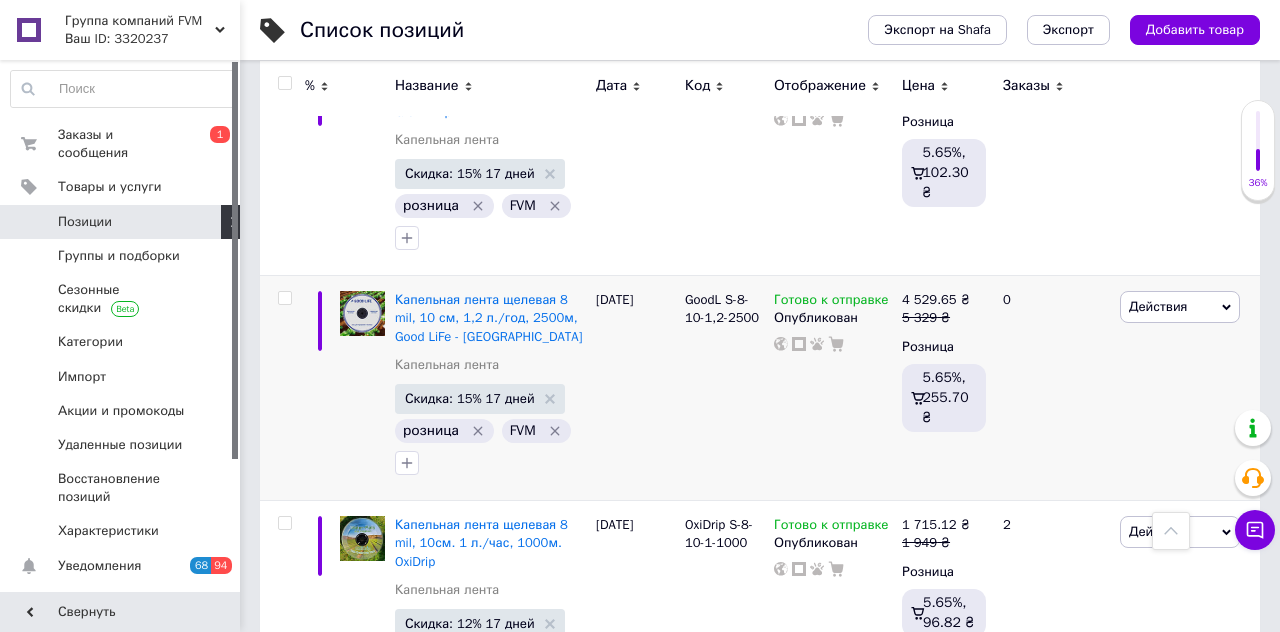 click at bounding box center (284, 298) 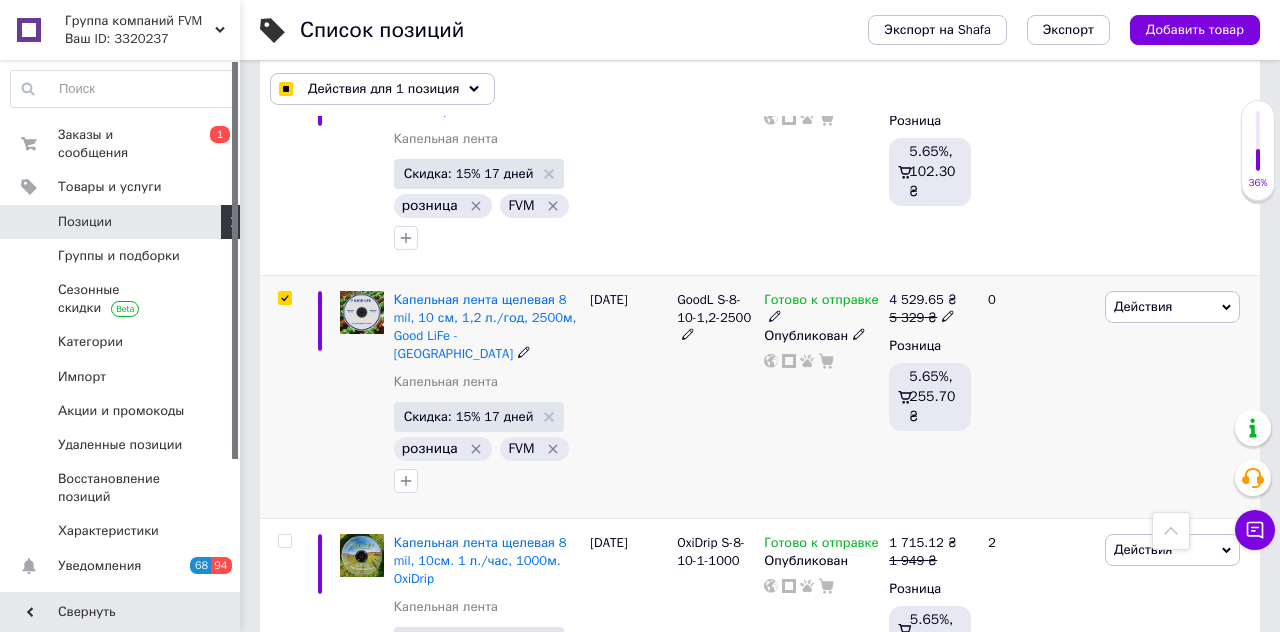 click on "Готово к отправке" at bounding box center (821, 302) 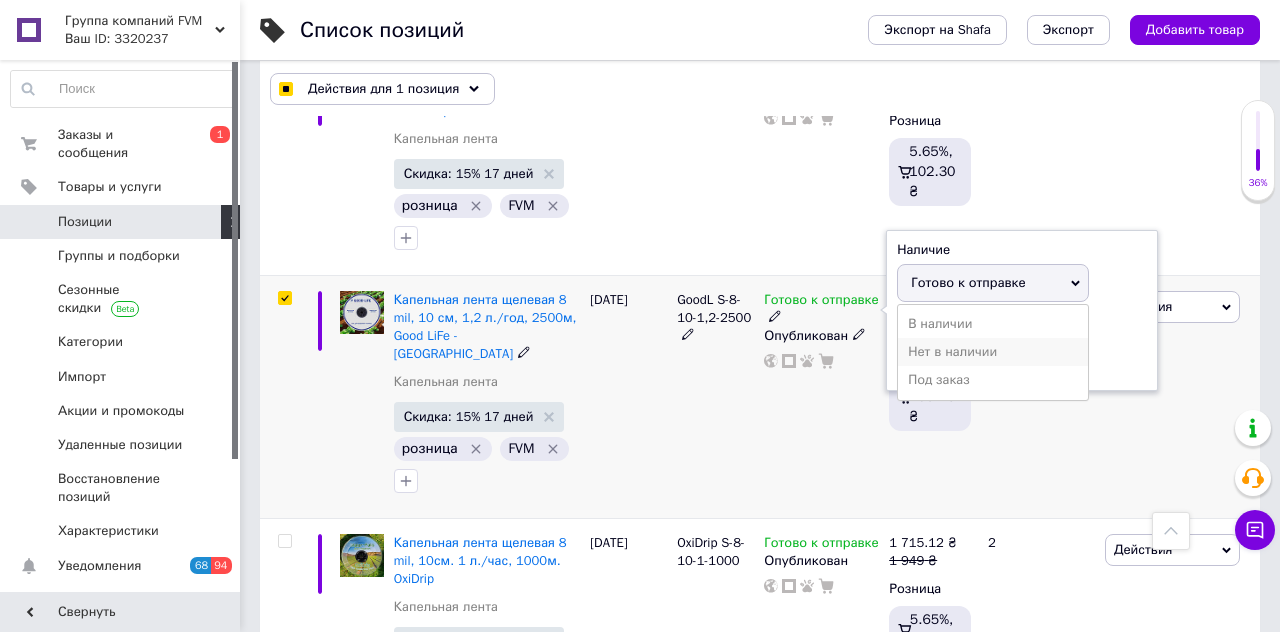 click on "Нет в наличии" at bounding box center [993, 352] 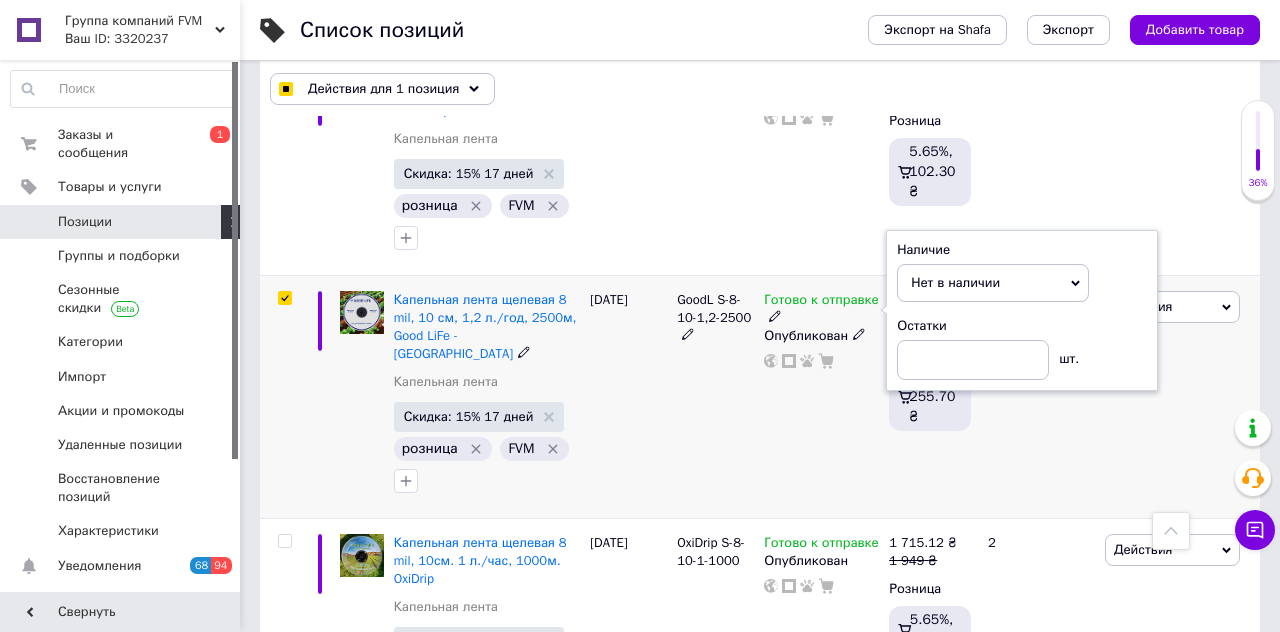 click on "Готово к отправке Наличие Нет в наличии В наличии Под заказ Готово к отправке Остатки шт. Опубликован" at bounding box center (821, 396) 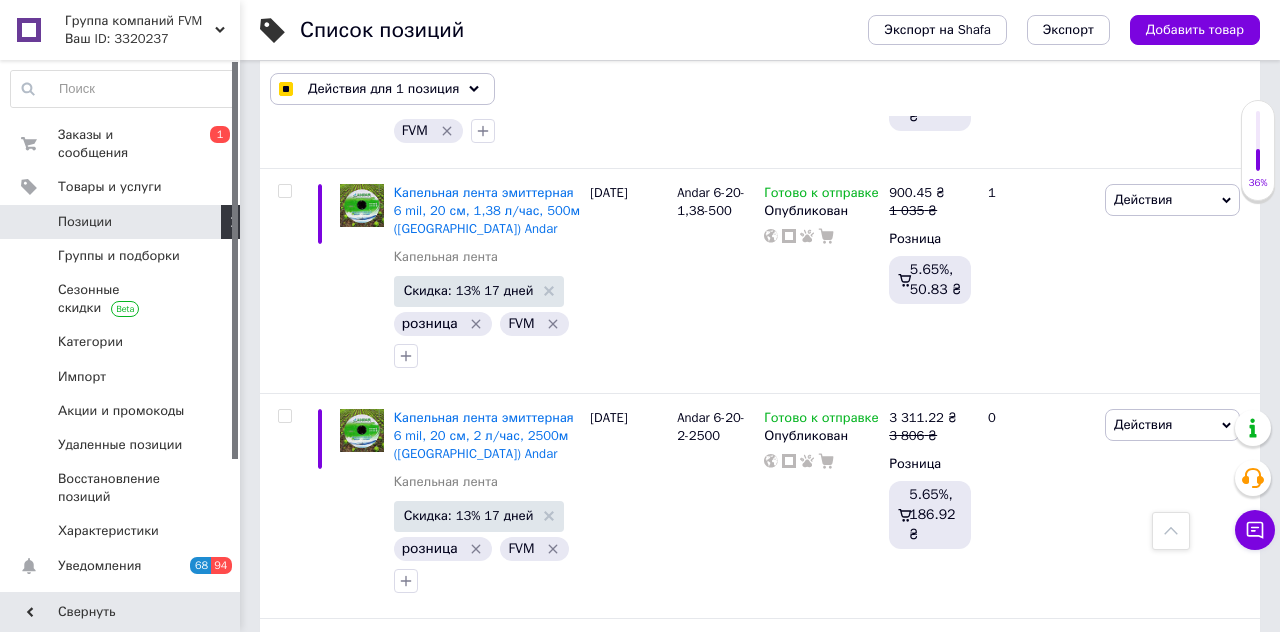 scroll, scrollTop: 1421, scrollLeft: 0, axis: vertical 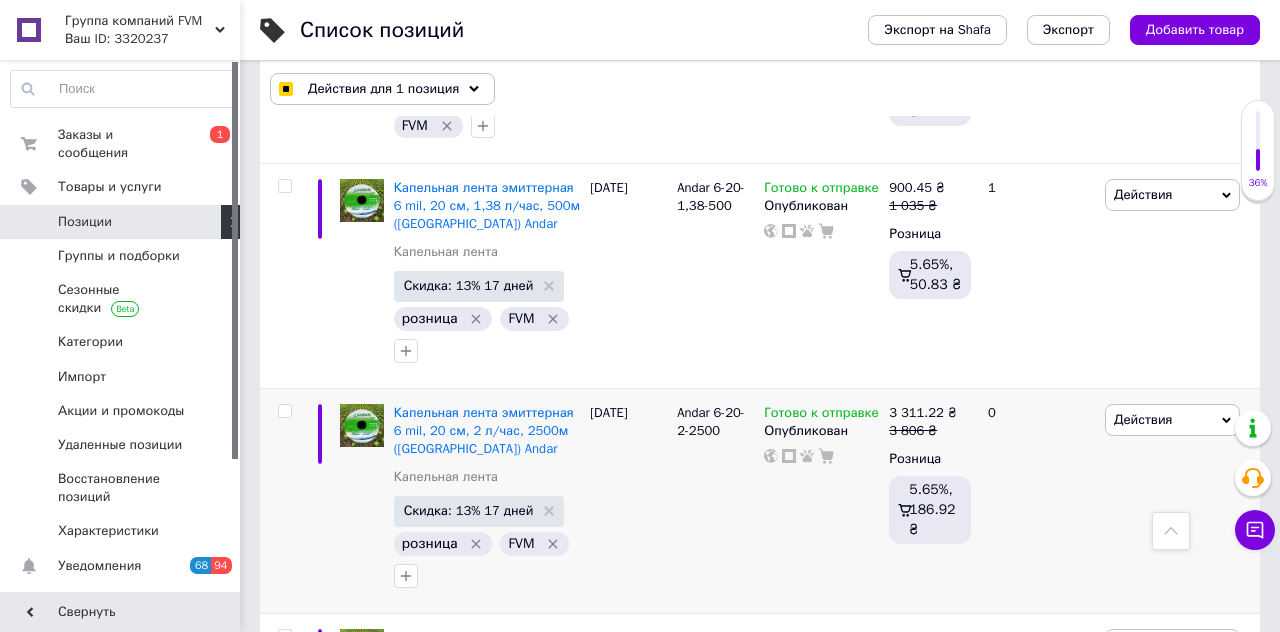 click at bounding box center (284, 411) 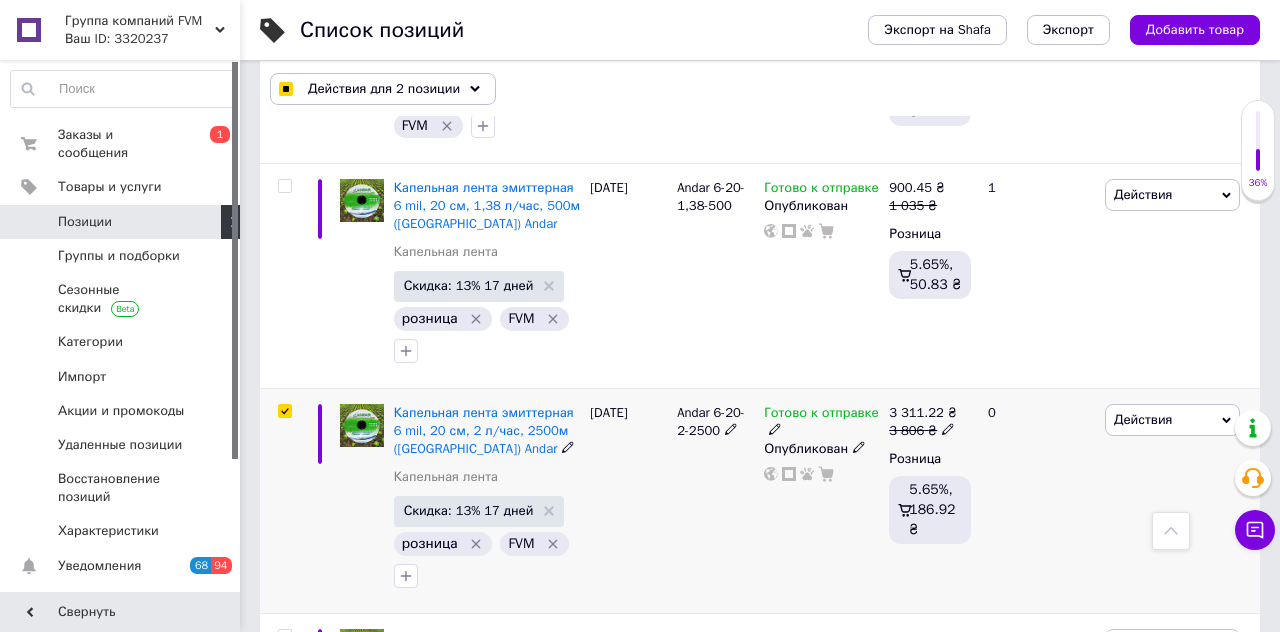click 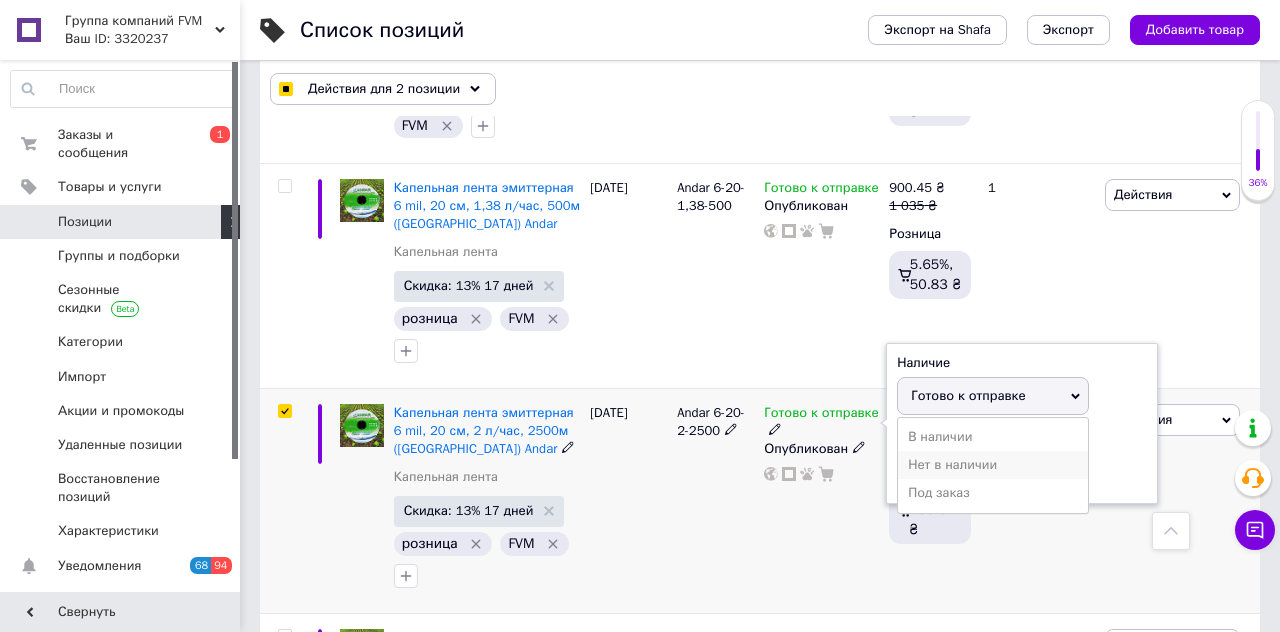 click on "Нет в наличии" at bounding box center [993, 465] 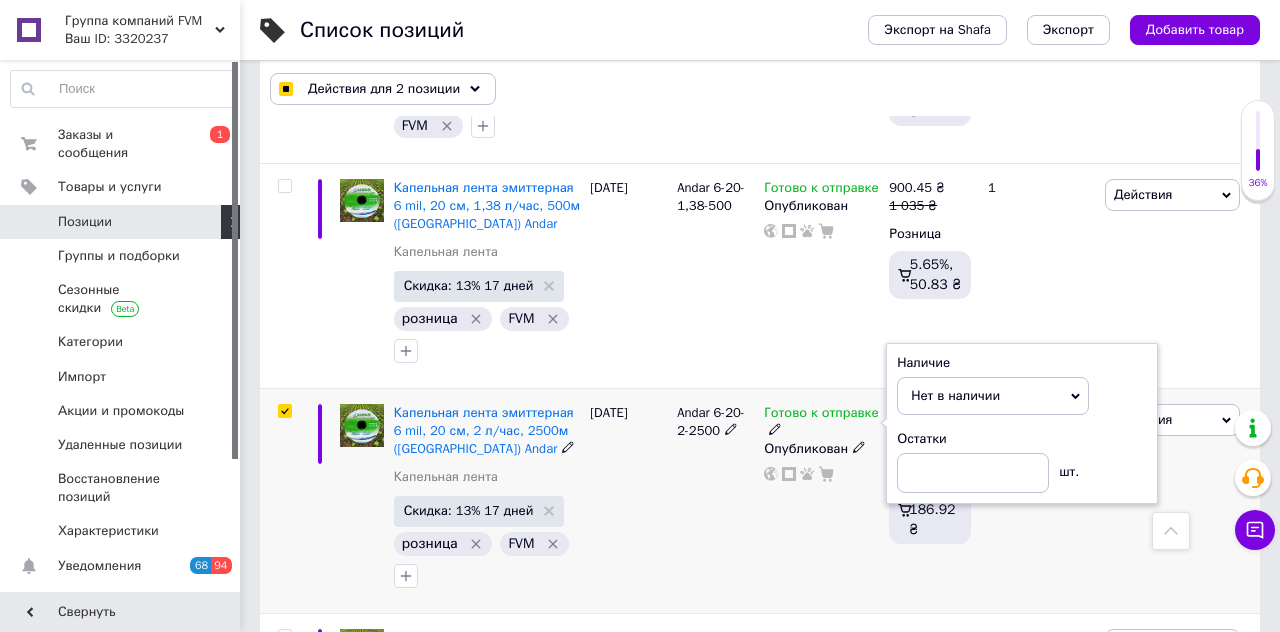 click on "Andar 6-20-2-2500" at bounding box center (715, 500) 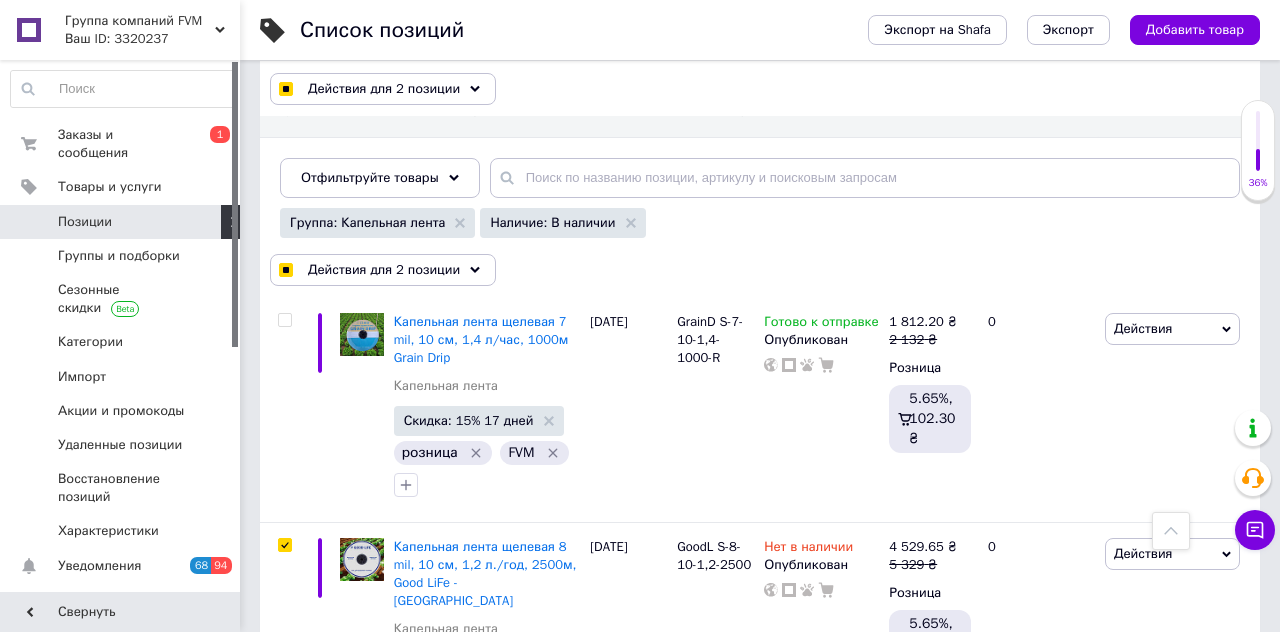 scroll, scrollTop: 0, scrollLeft: 0, axis: both 